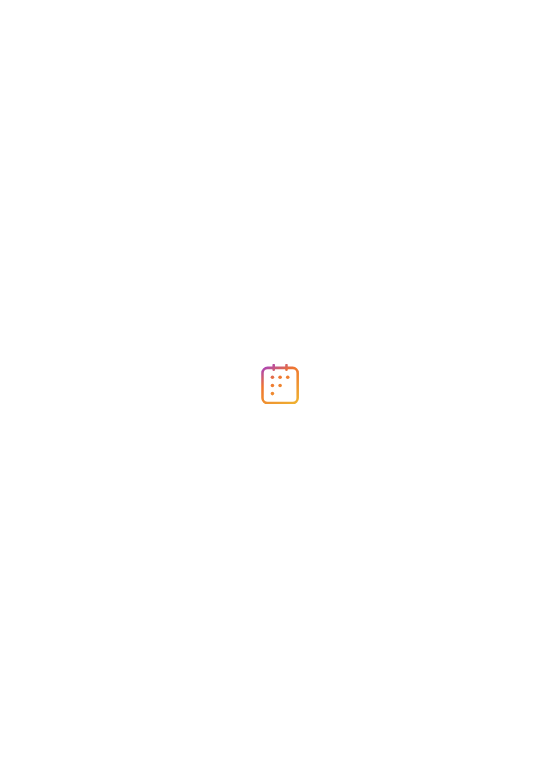 scroll, scrollTop: 0, scrollLeft: 0, axis: both 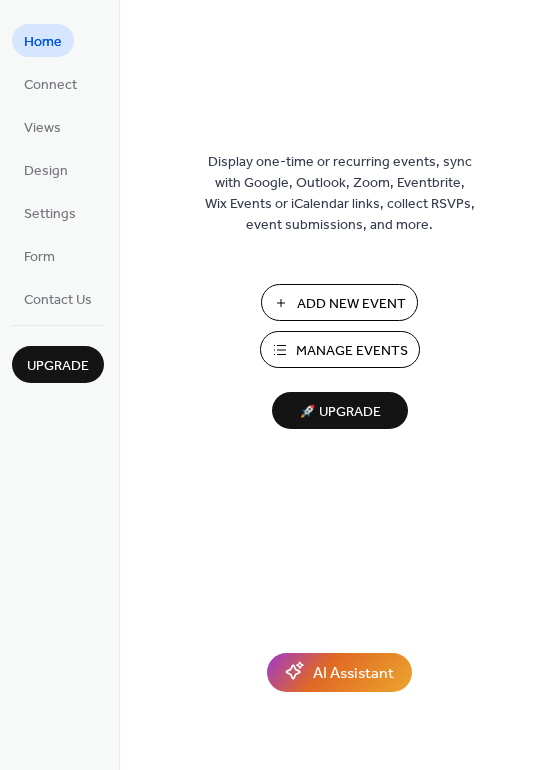click on "Manage Events" at bounding box center (352, 351) 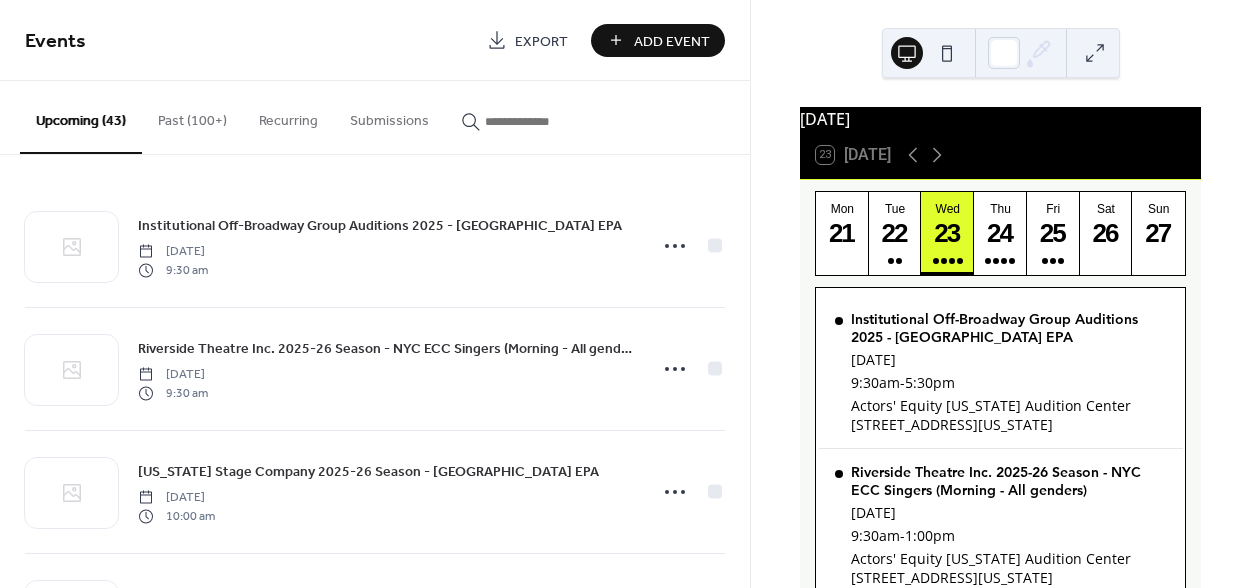 scroll, scrollTop: 0, scrollLeft: 0, axis: both 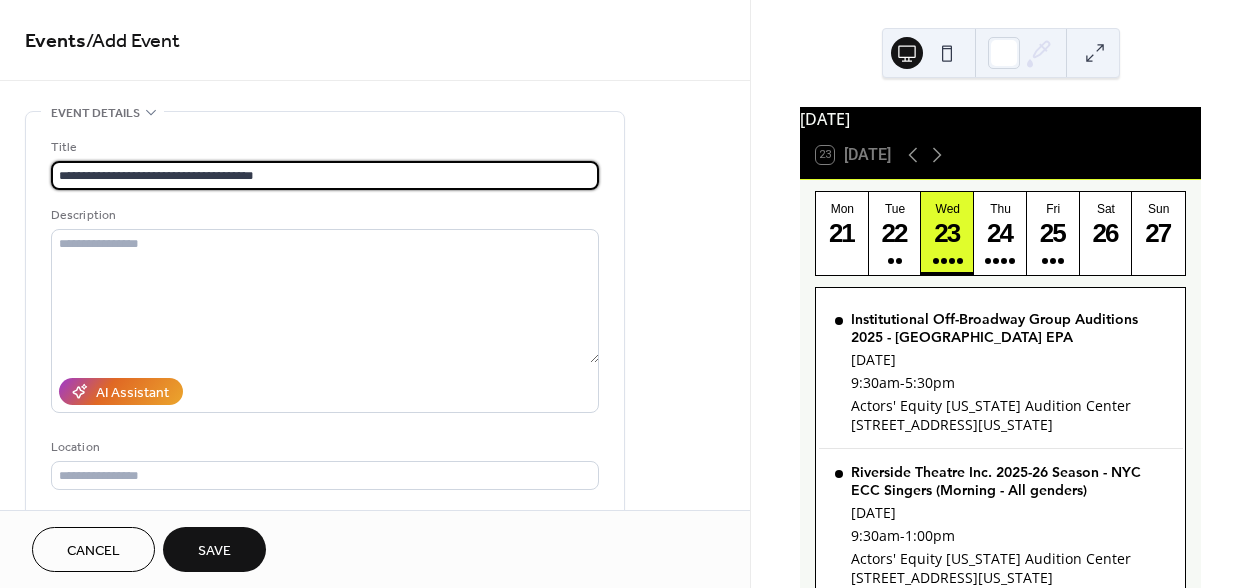 type on "**********" 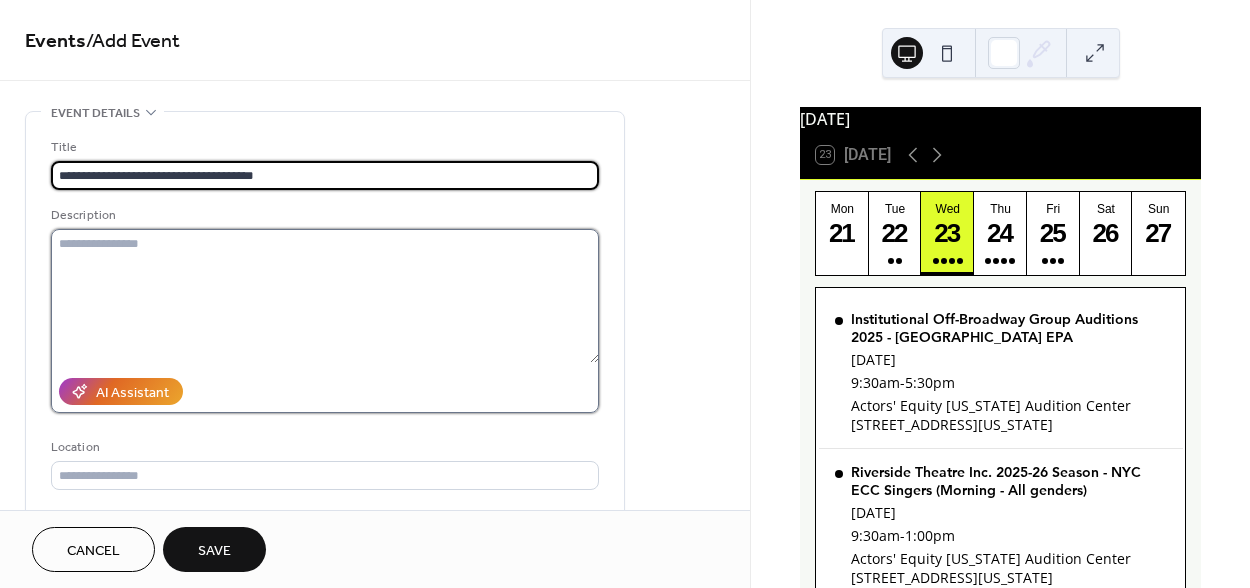 click at bounding box center [325, 296] 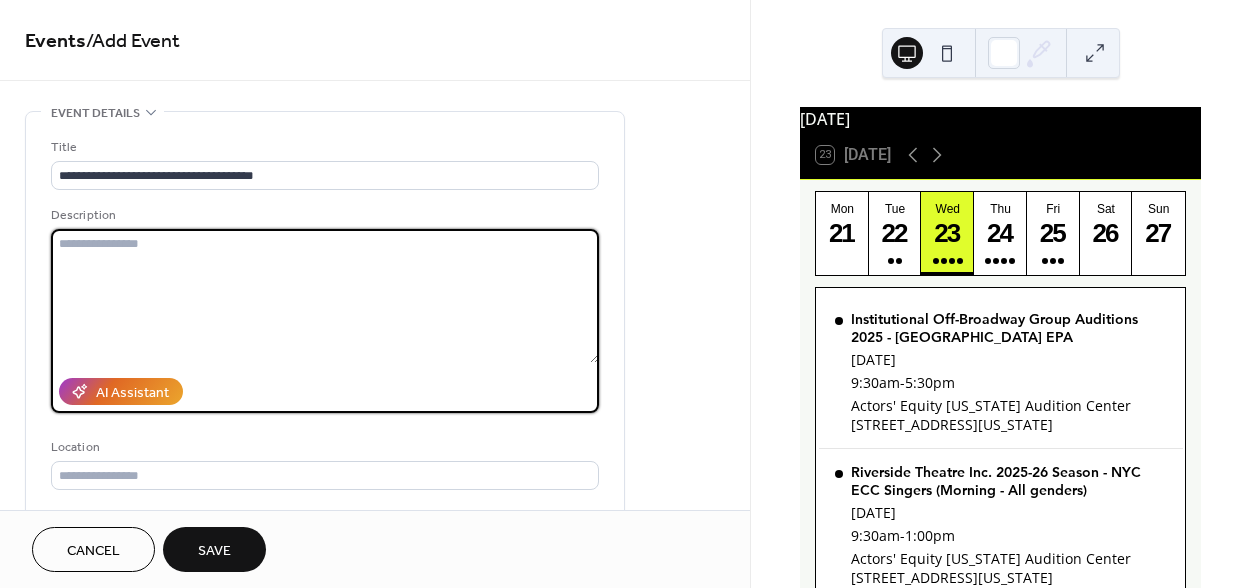 paste on "**********" 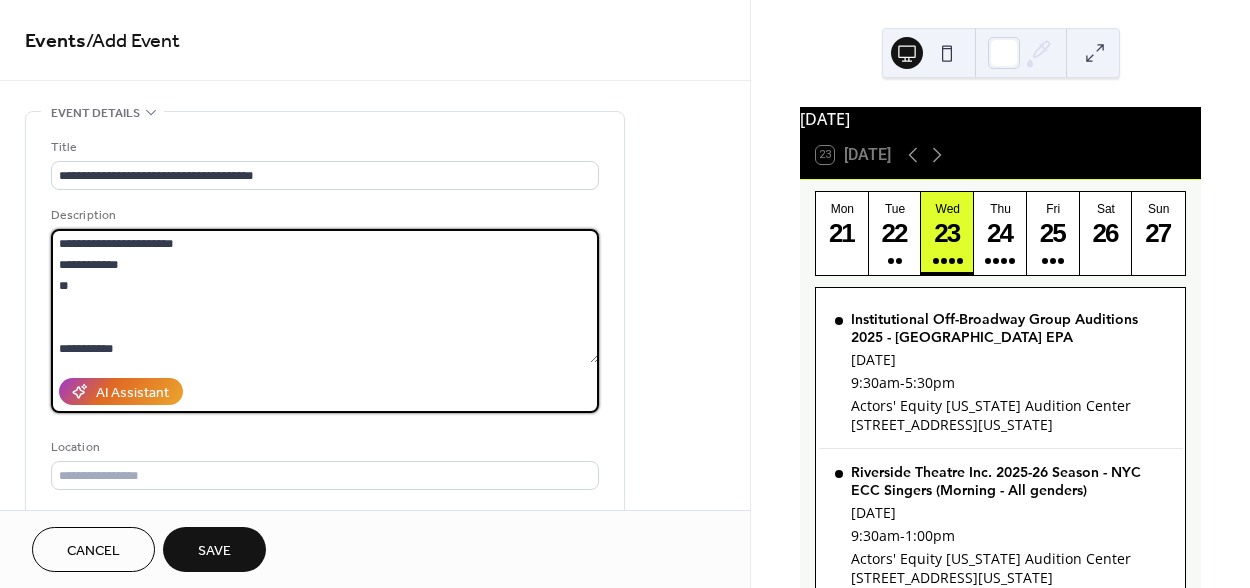 scroll, scrollTop: 2517, scrollLeft: 0, axis: vertical 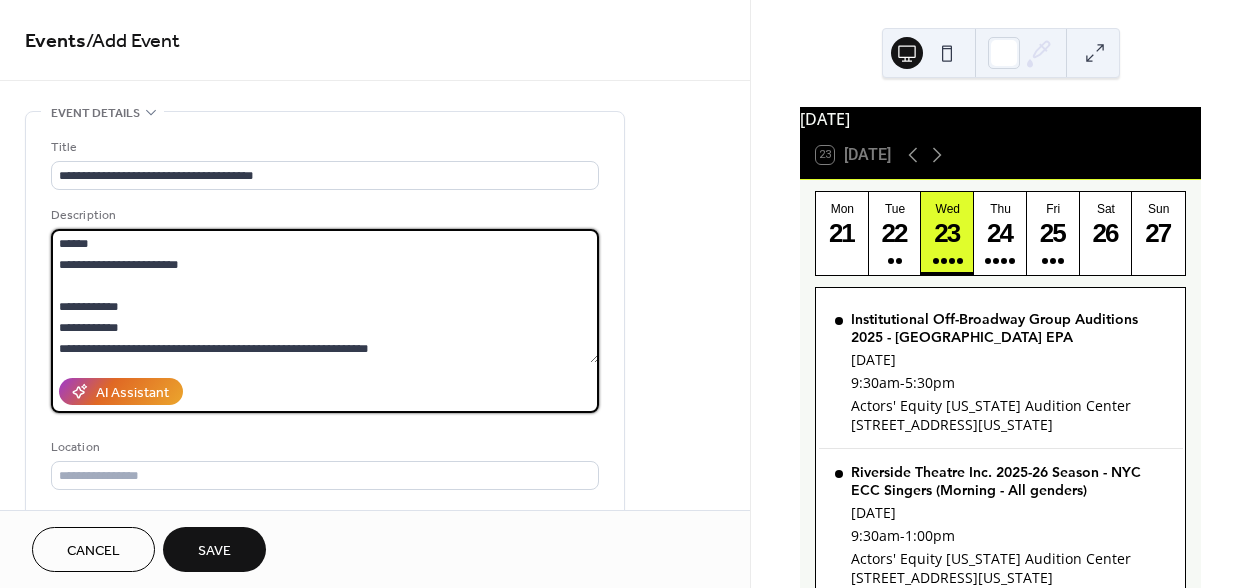 type on "**********" 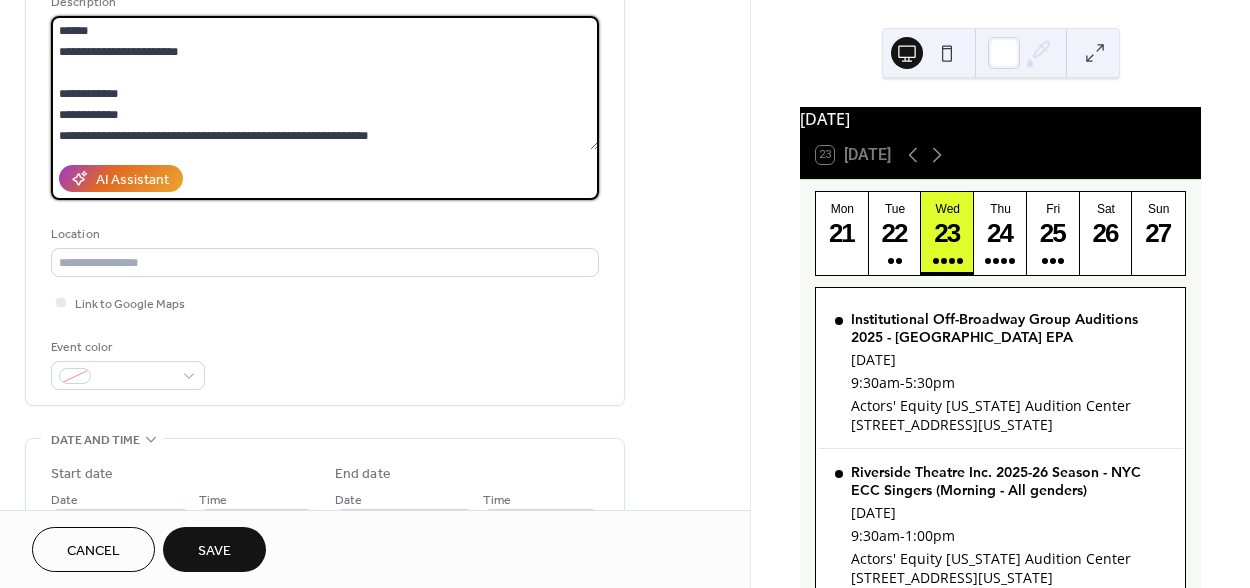 scroll, scrollTop: 224, scrollLeft: 0, axis: vertical 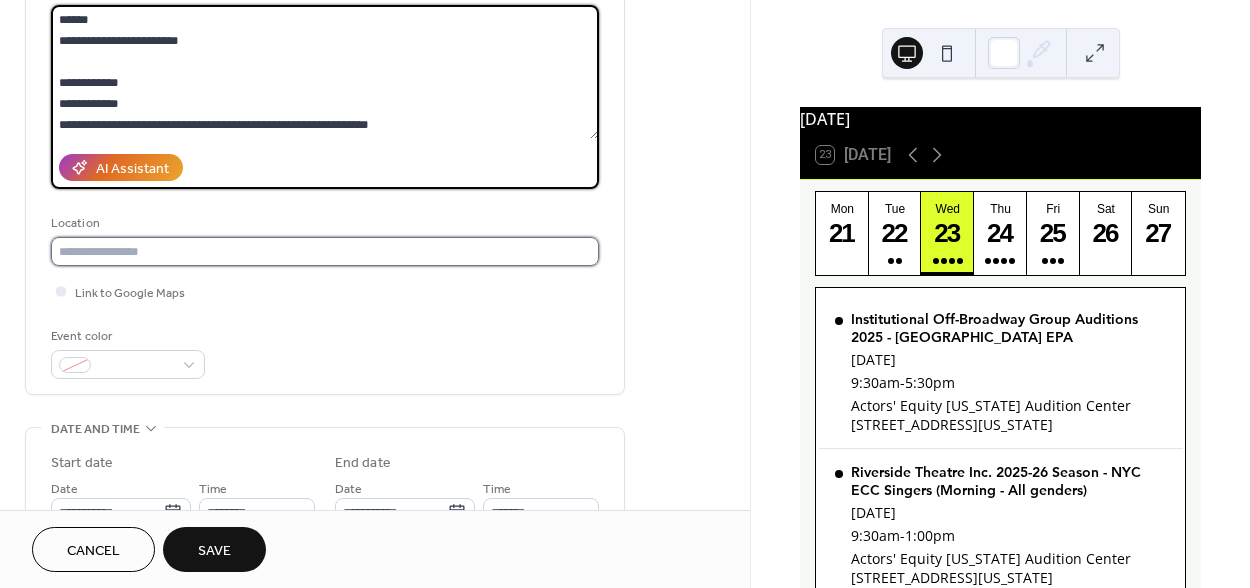 click at bounding box center (325, 251) 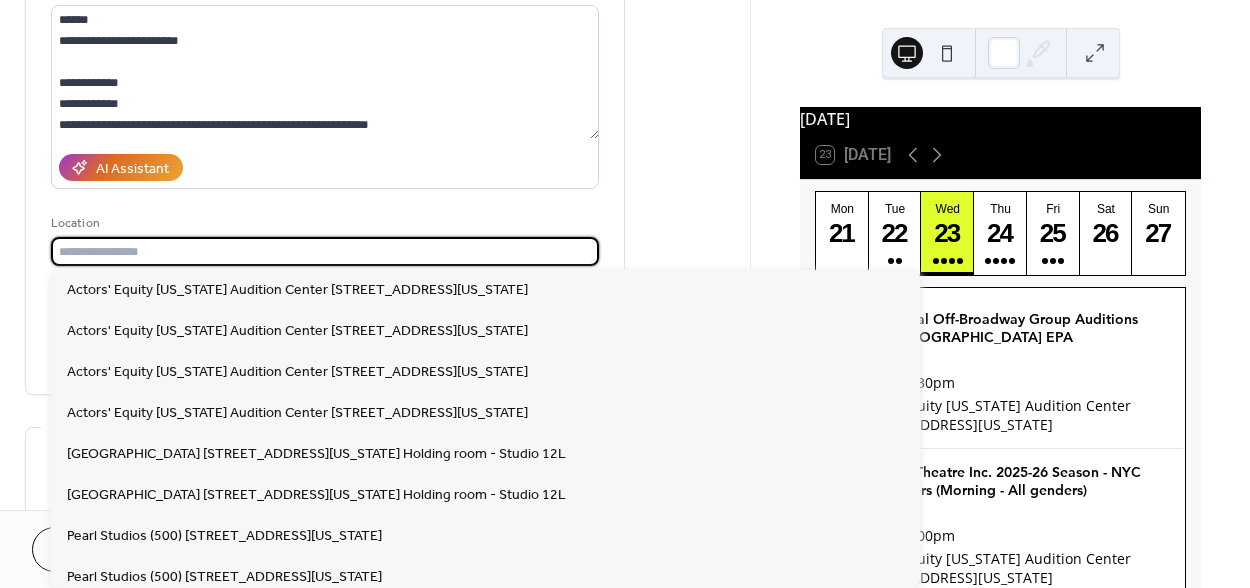 paste on "**********" 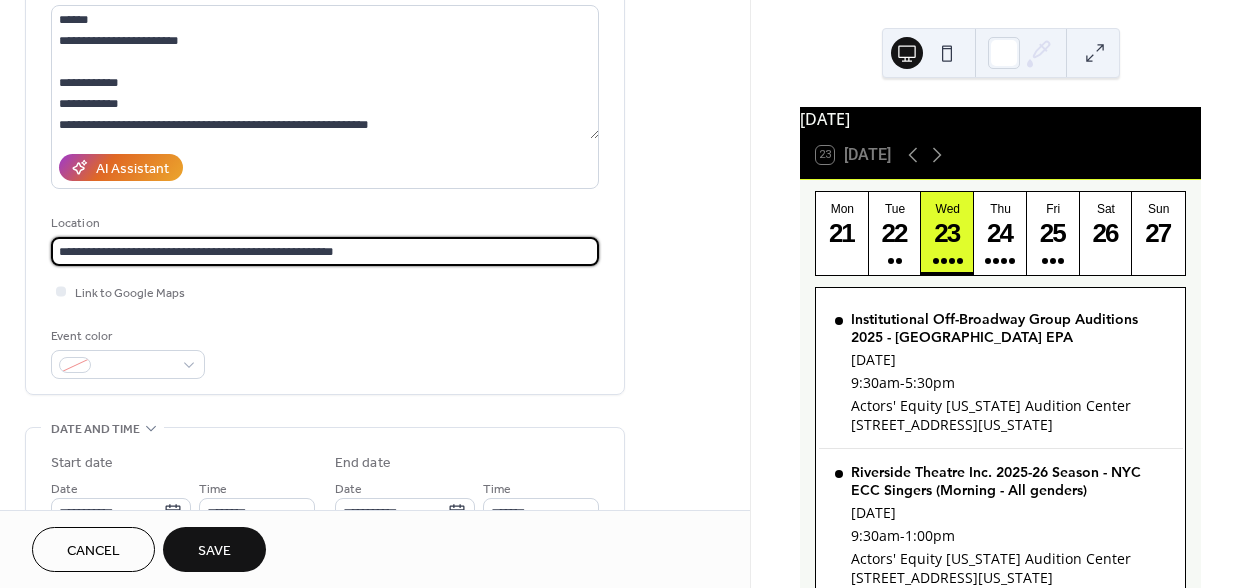 type on "**********" 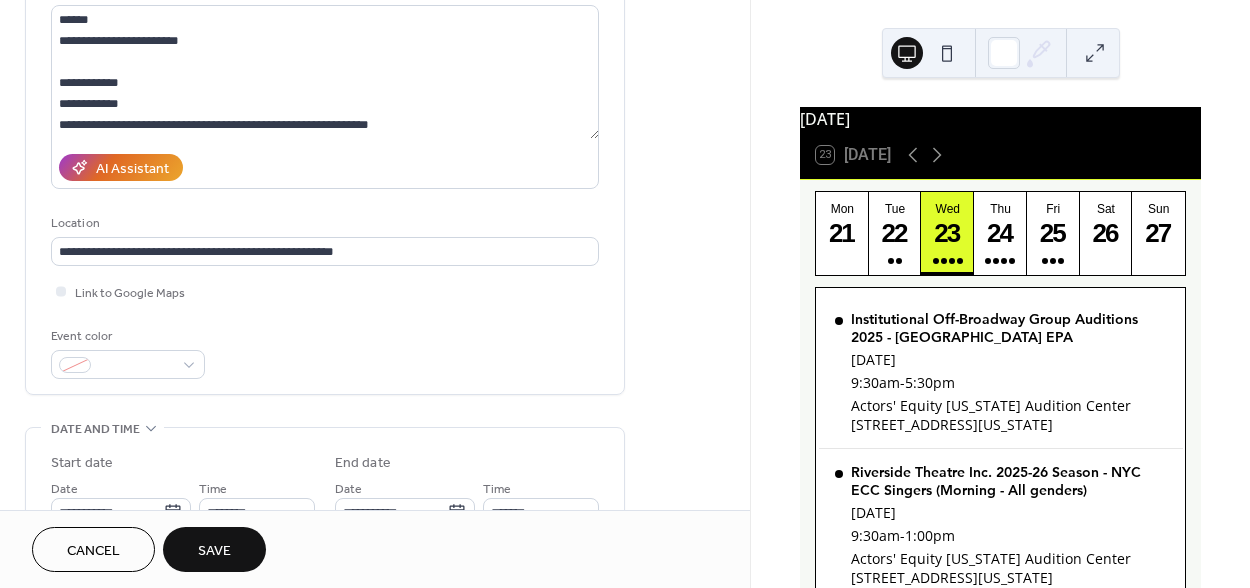 scroll, scrollTop: 455, scrollLeft: 0, axis: vertical 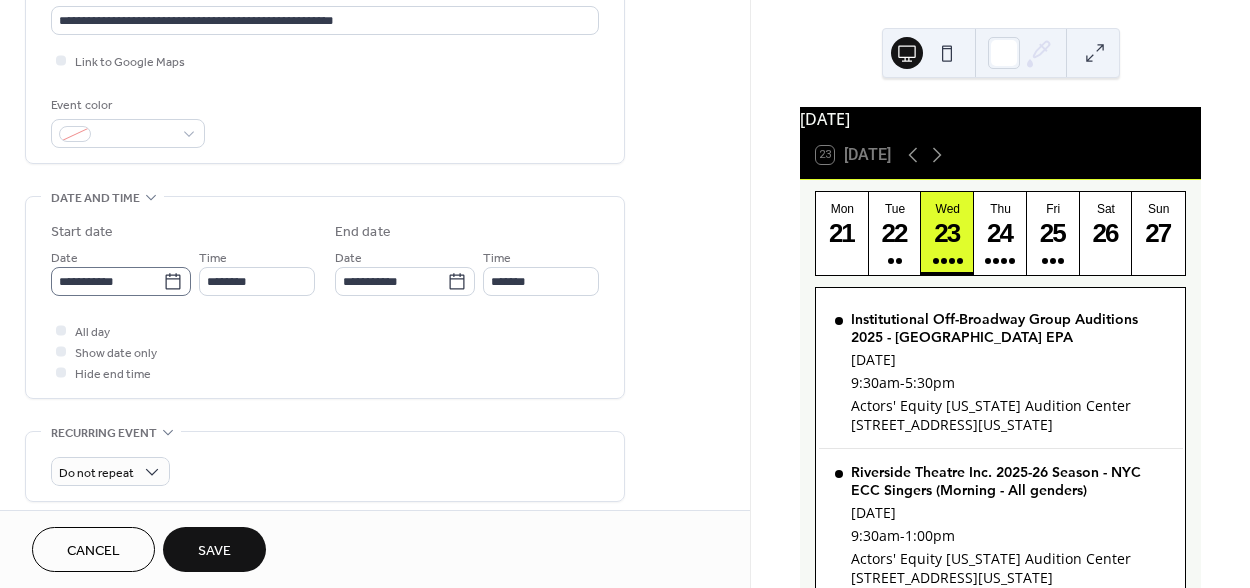 click 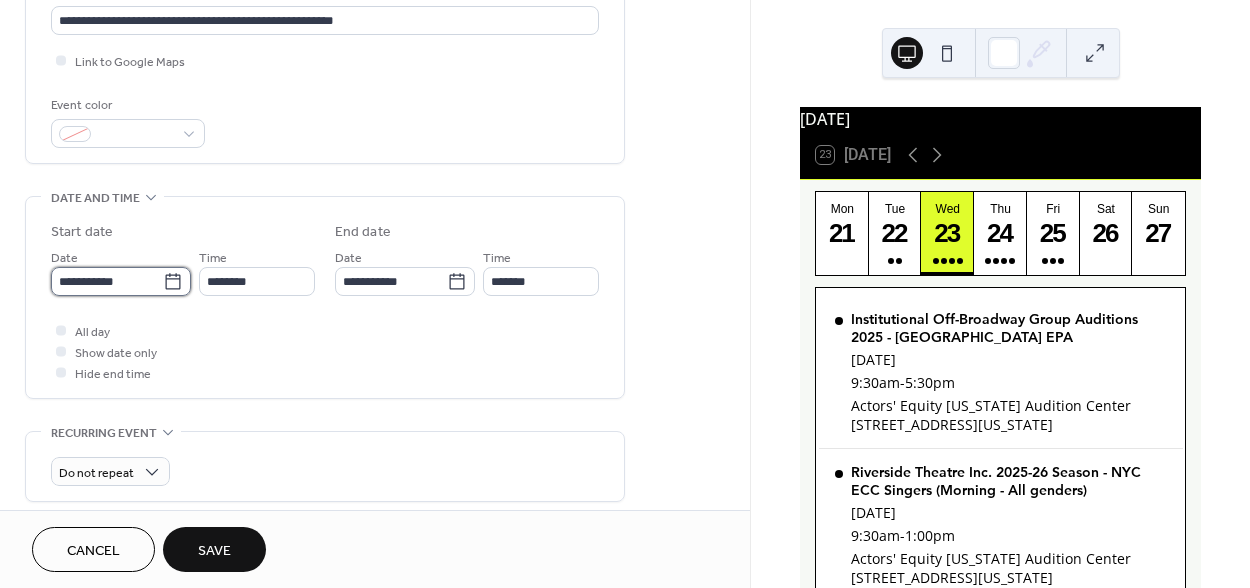 click on "**********" at bounding box center (107, 281) 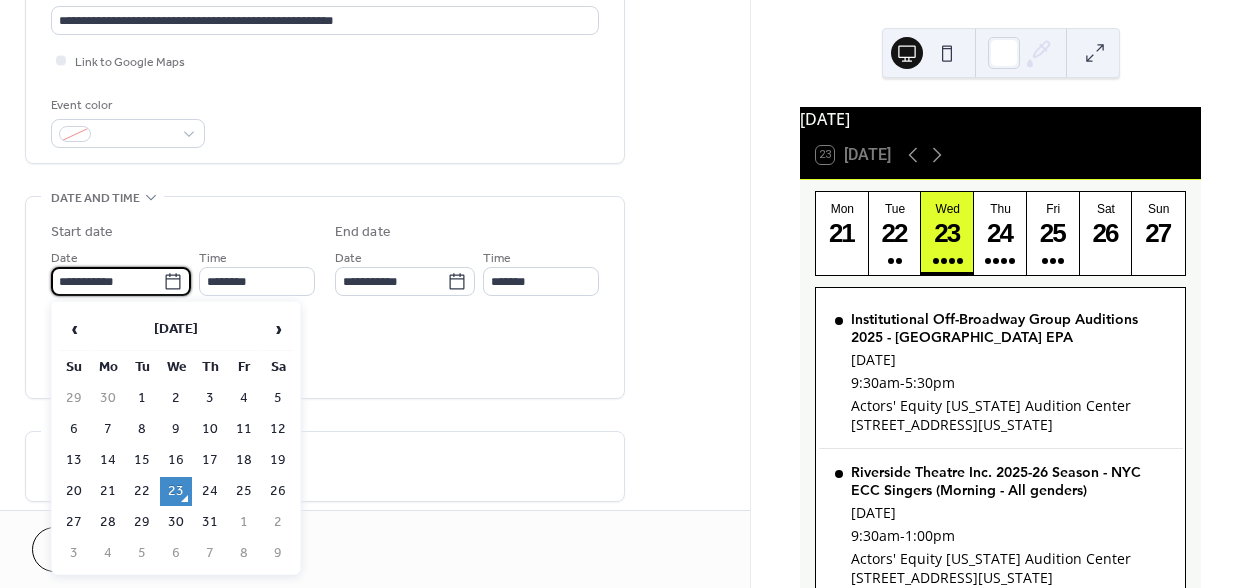 click on "30" at bounding box center [176, 522] 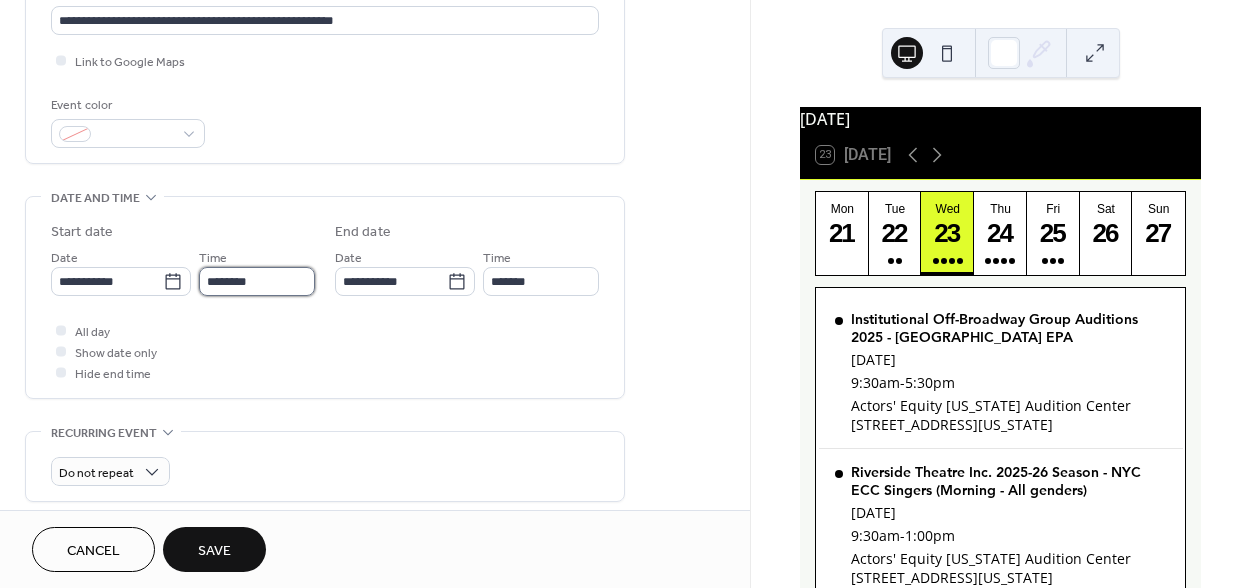 click on "********" at bounding box center (257, 281) 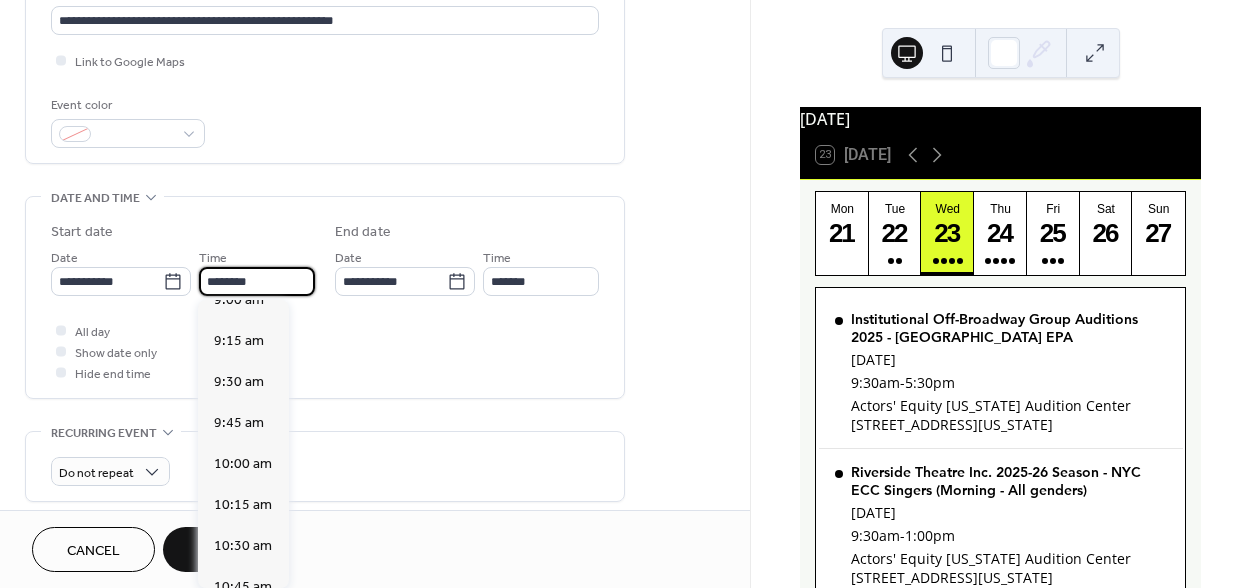 scroll, scrollTop: 1492, scrollLeft: 0, axis: vertical 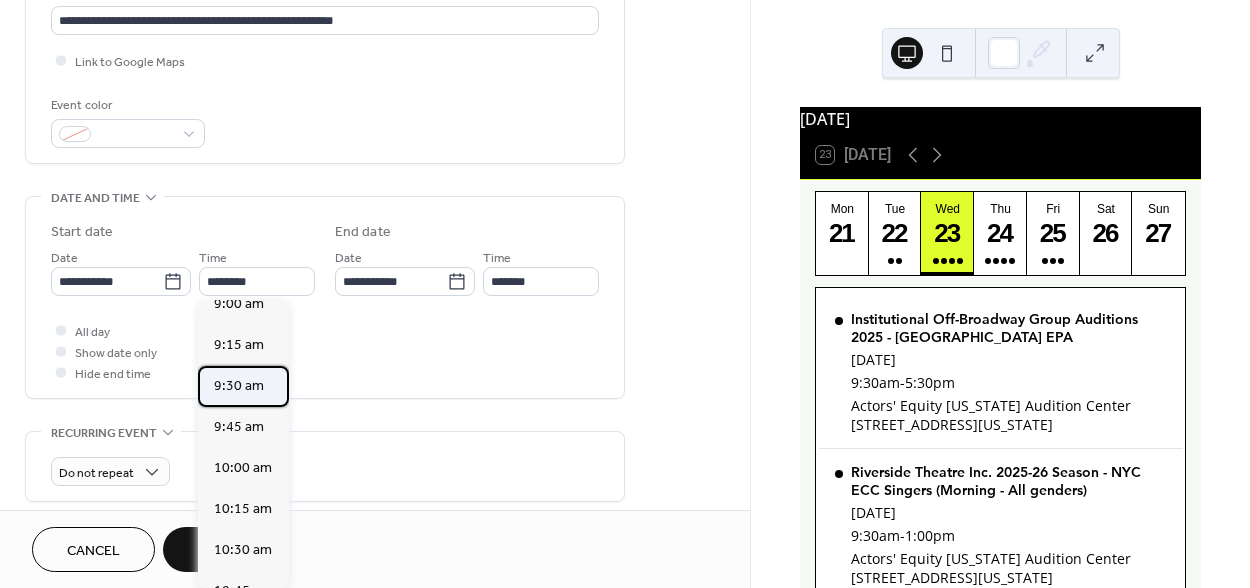 click on "9:30 am" at bounding box center [239, 386] 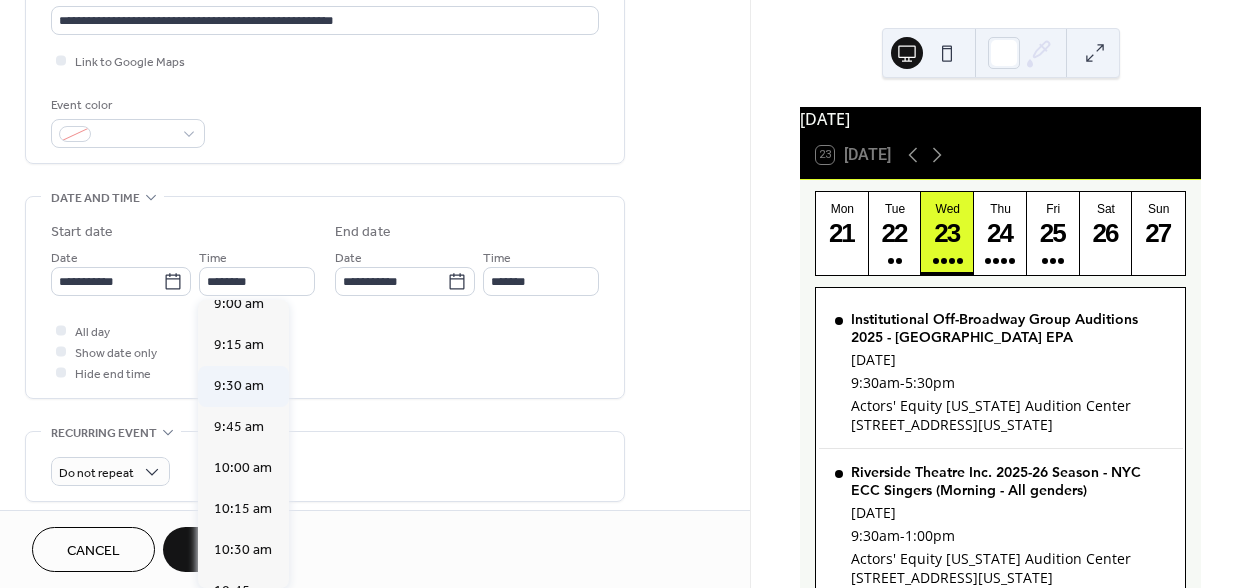 type on "*******" 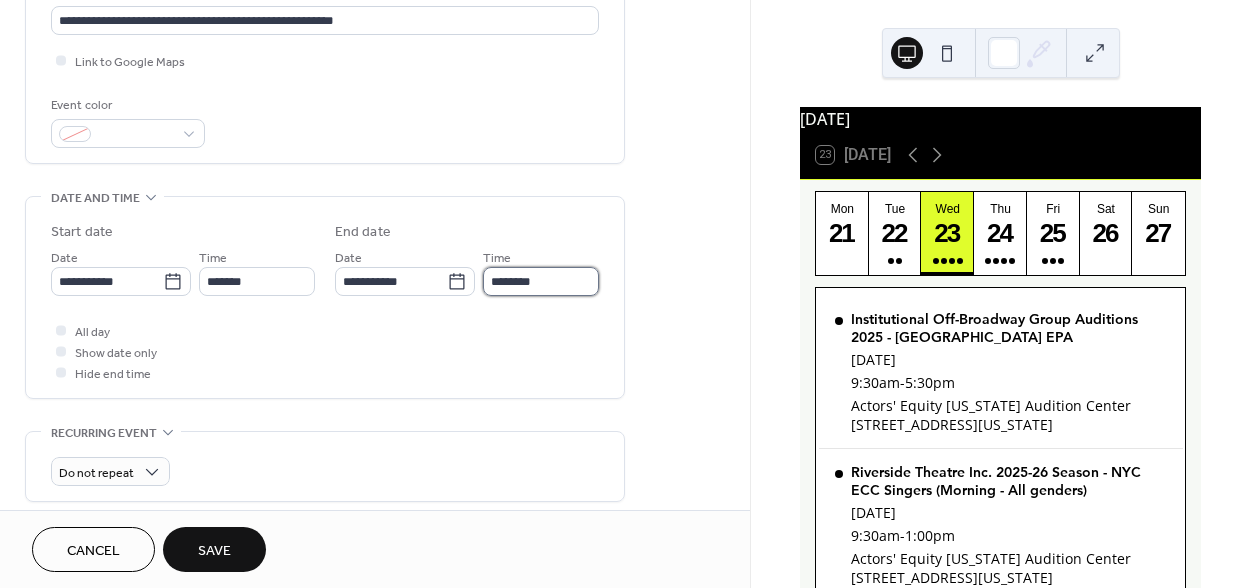 click on "********" at bounding box center (541, 281) 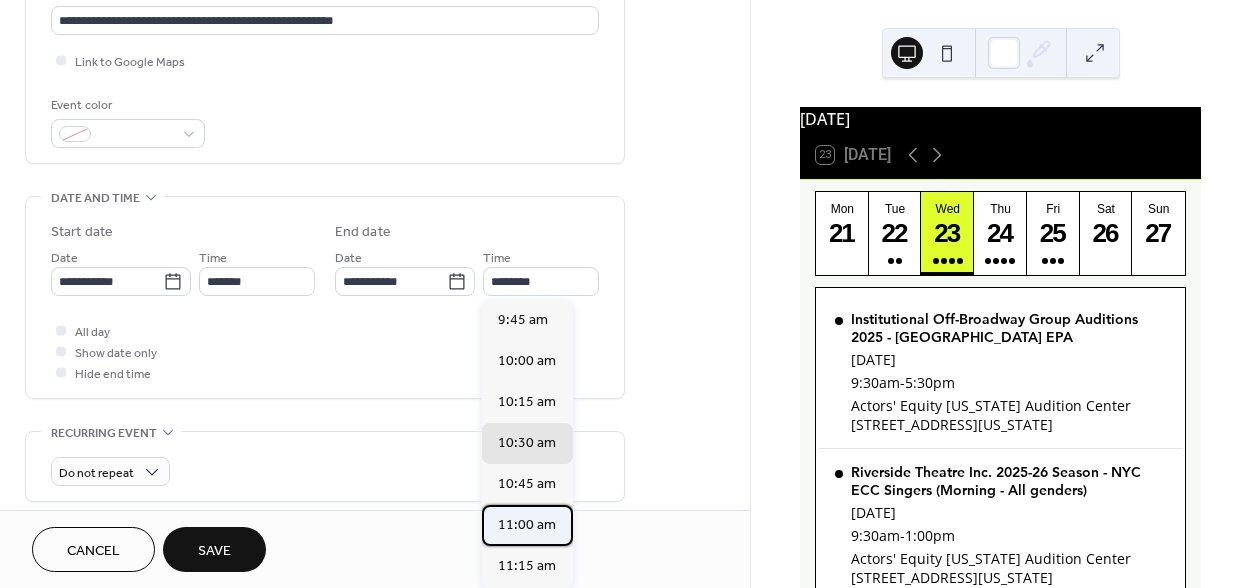 click on "11:00 am" at bounding box center [527, 525] 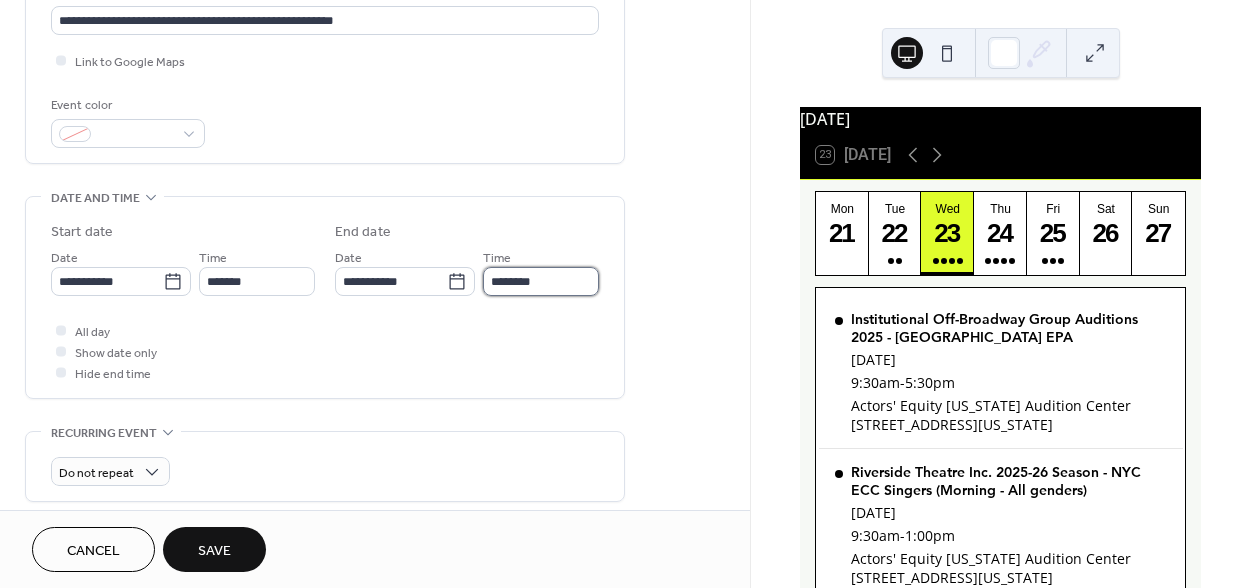 click on "********" at bounding box center (541, 281) 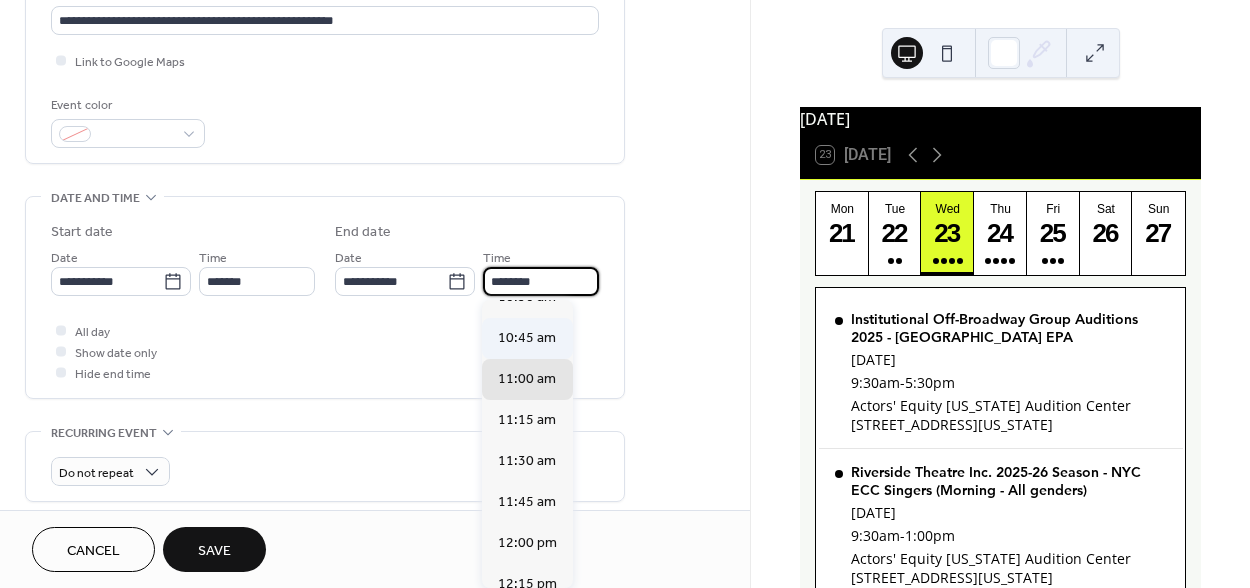 scroll, scrollTop: 211, scrollLeft: 0, axis: vertical 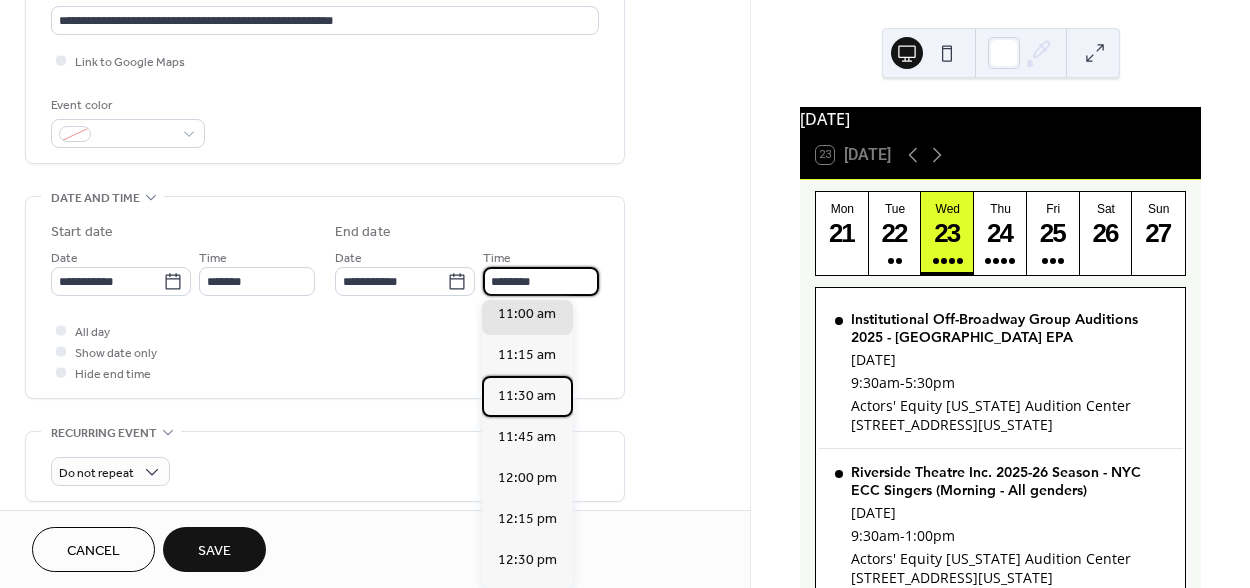 click on "11:30 am" at bounding box center [527, 396] 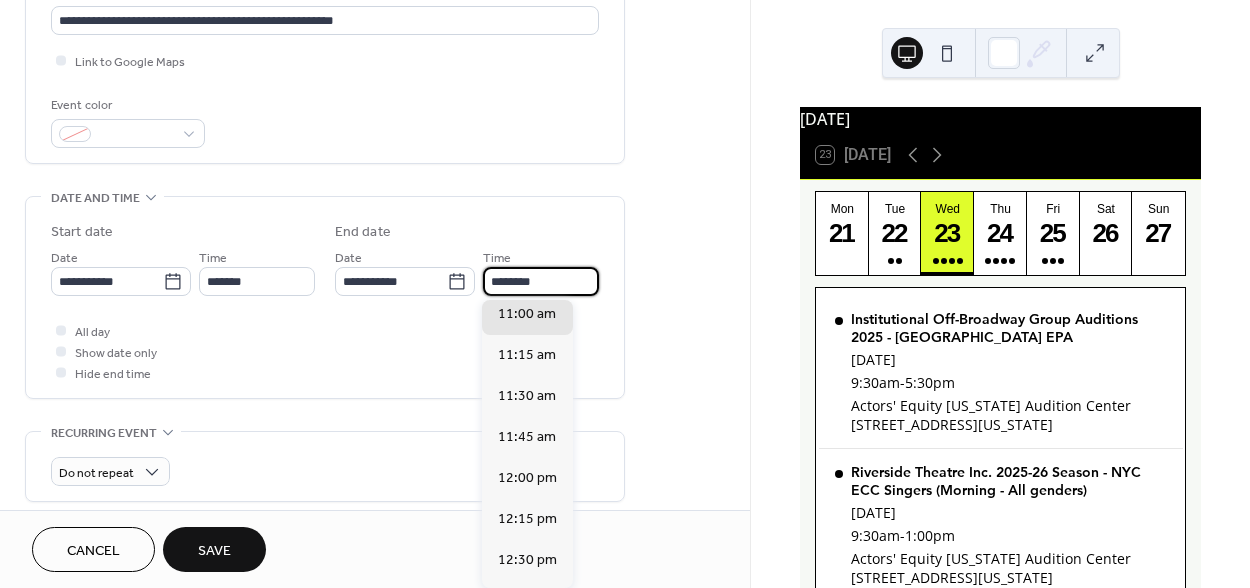 type on "********" 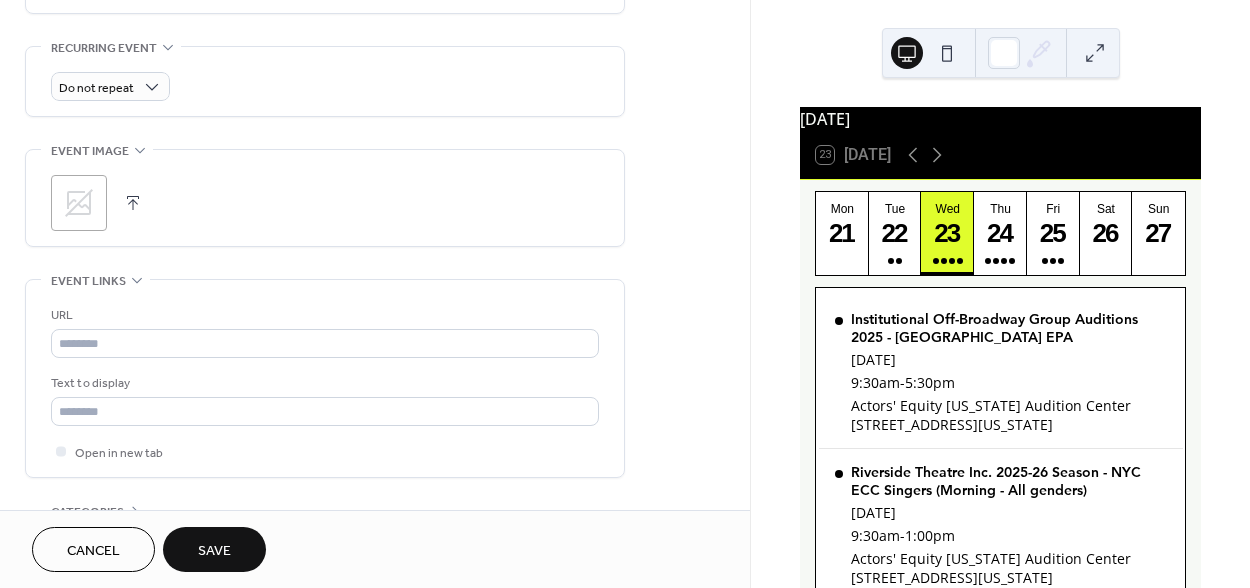 scroll, scrollTop: 867, scrollLeft: 0, axis: vertical 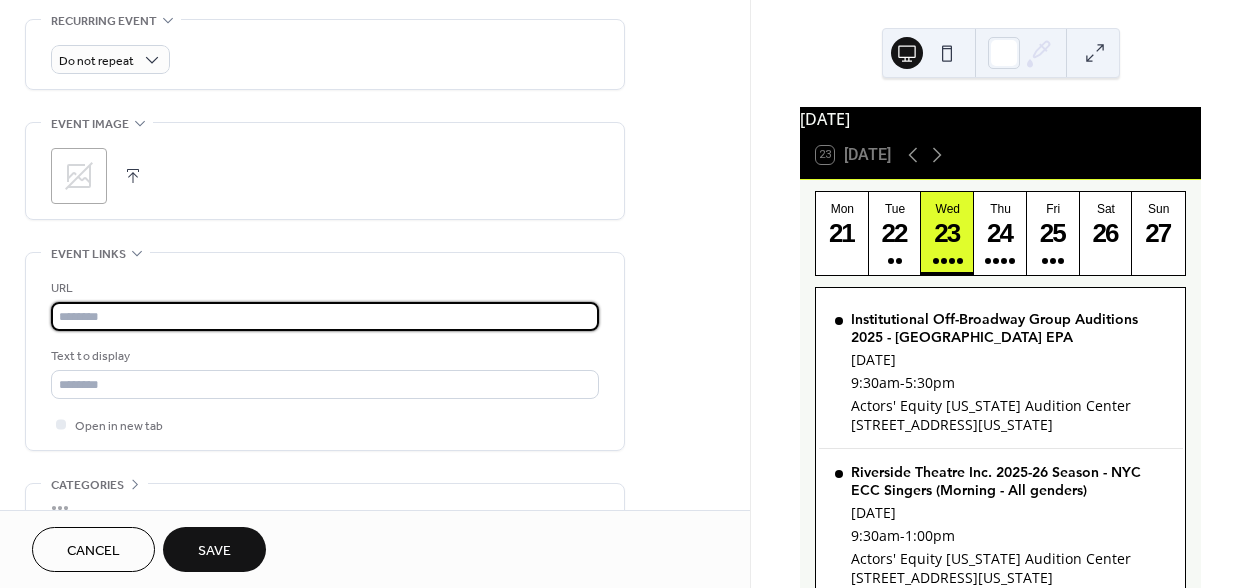 click at bounding box center [325, 316] 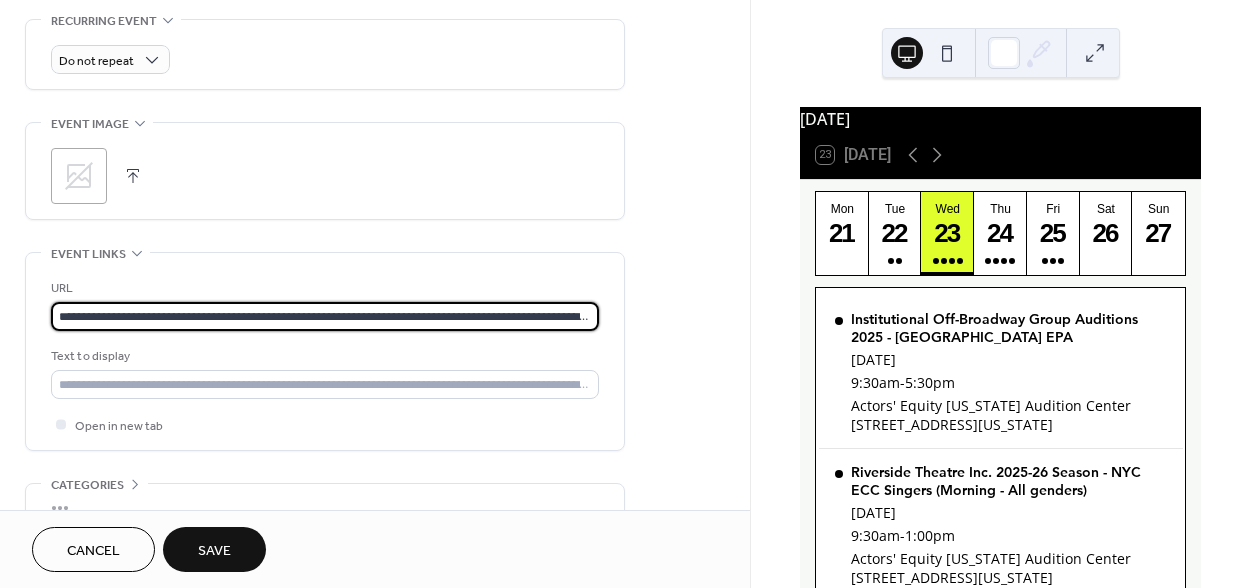 scroll, scrollTop: 0, scrollLeft: 293, axis: horizontal 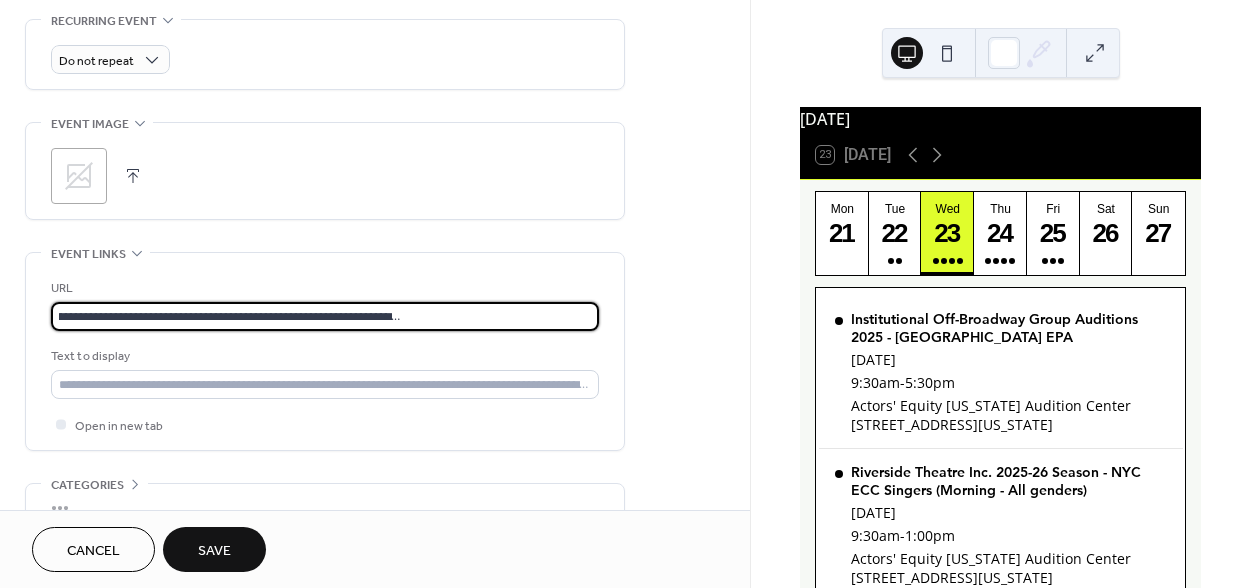 type on "**********" 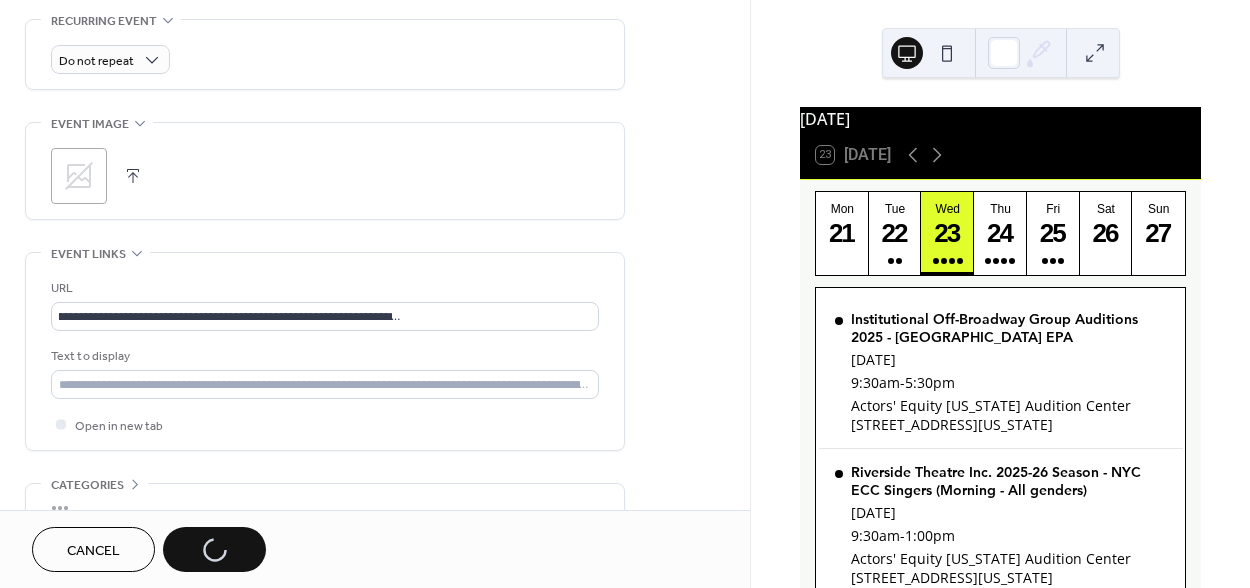 scroll, scrollTop: 0, scrollLeft: 0, axis: both 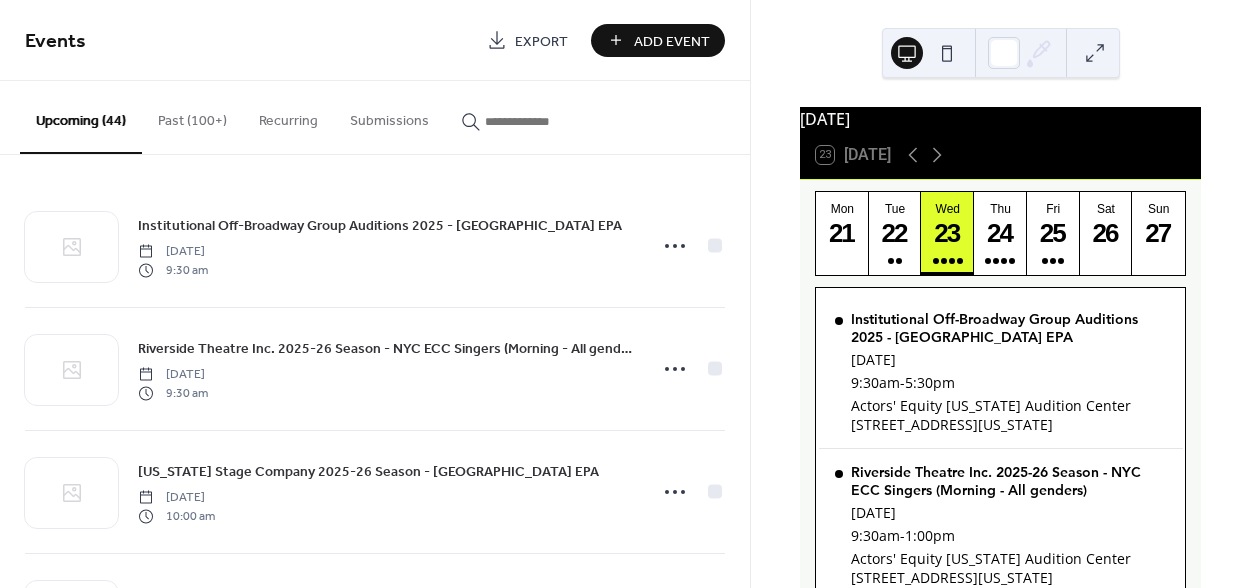 click on "Add Event" at bounding box center [672, 41] 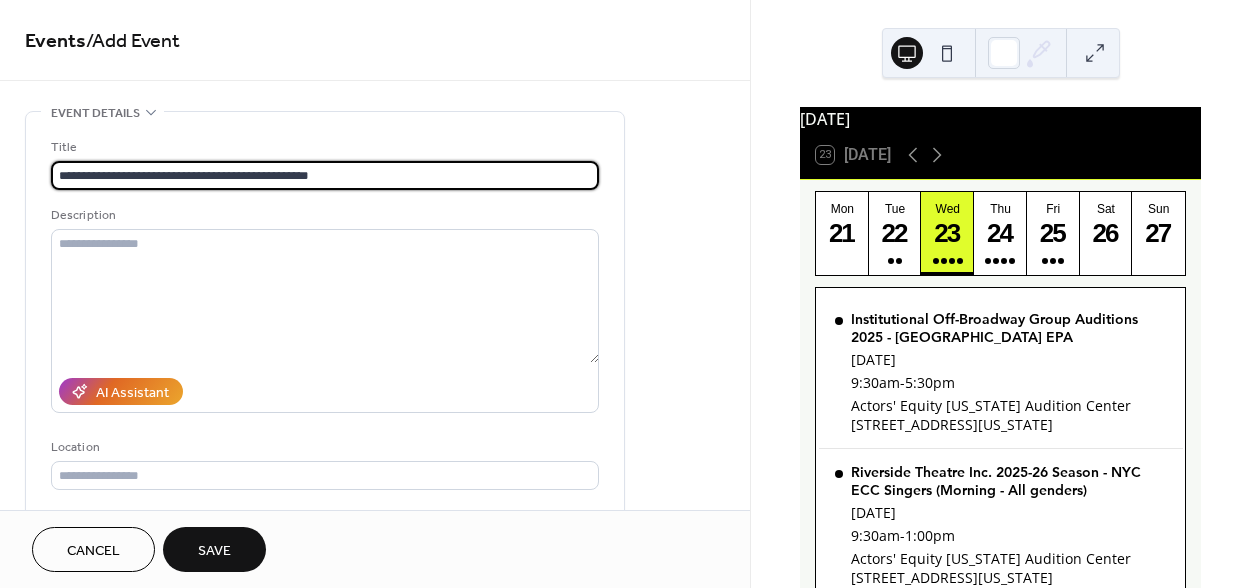 type on "**********" 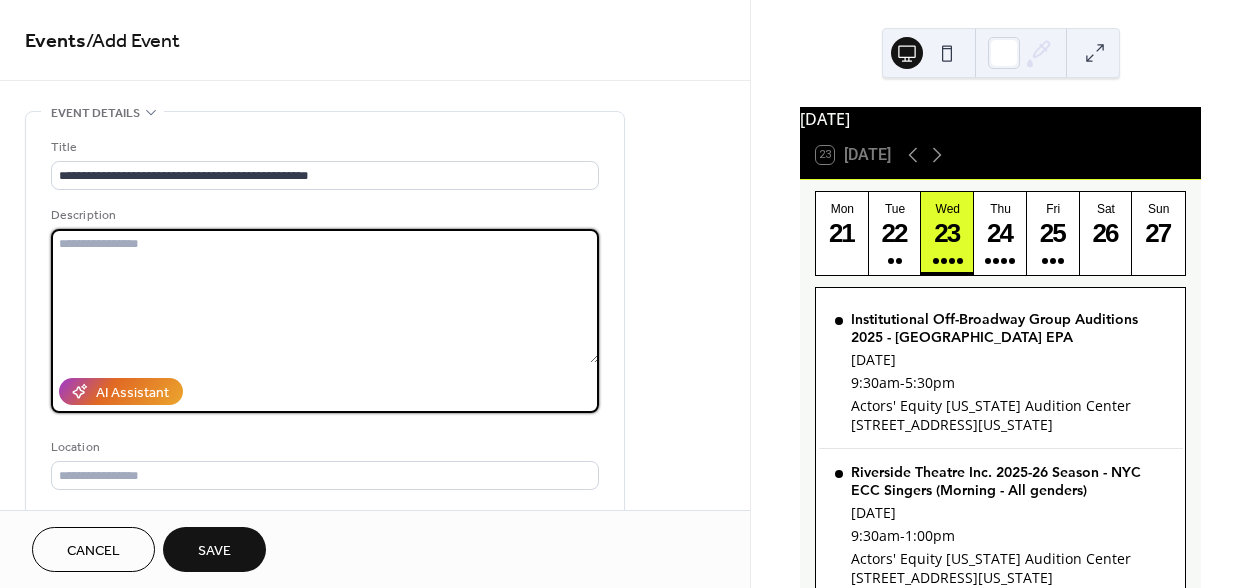 click at bounding box center [325, 296] 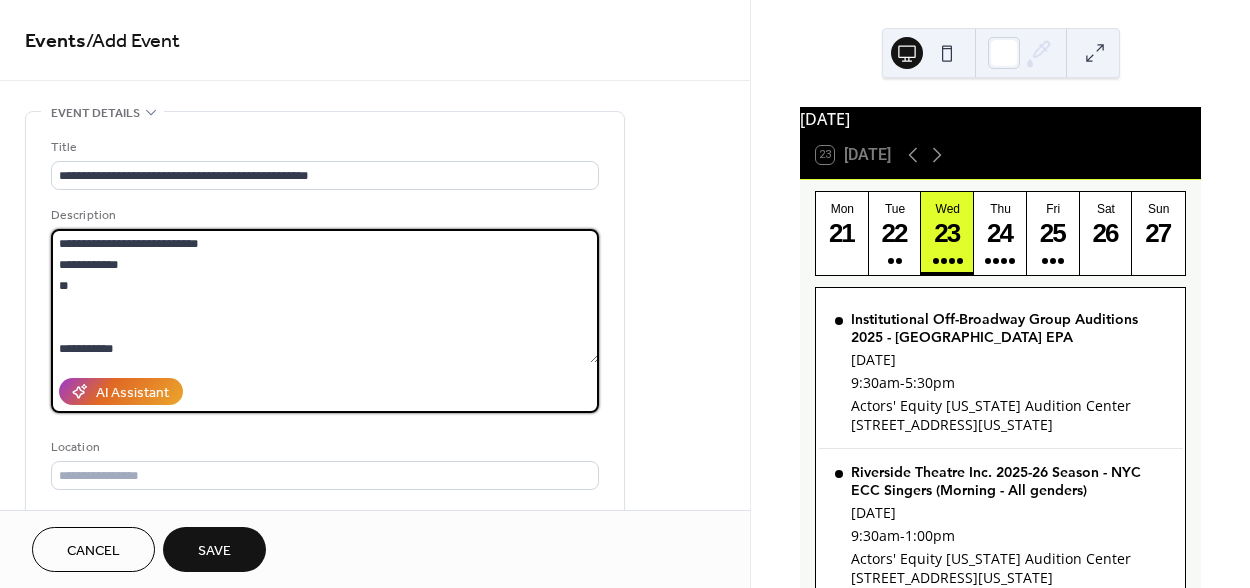 scroll, scrollTop: 2160, scrollLeft: 0, axis: vertical 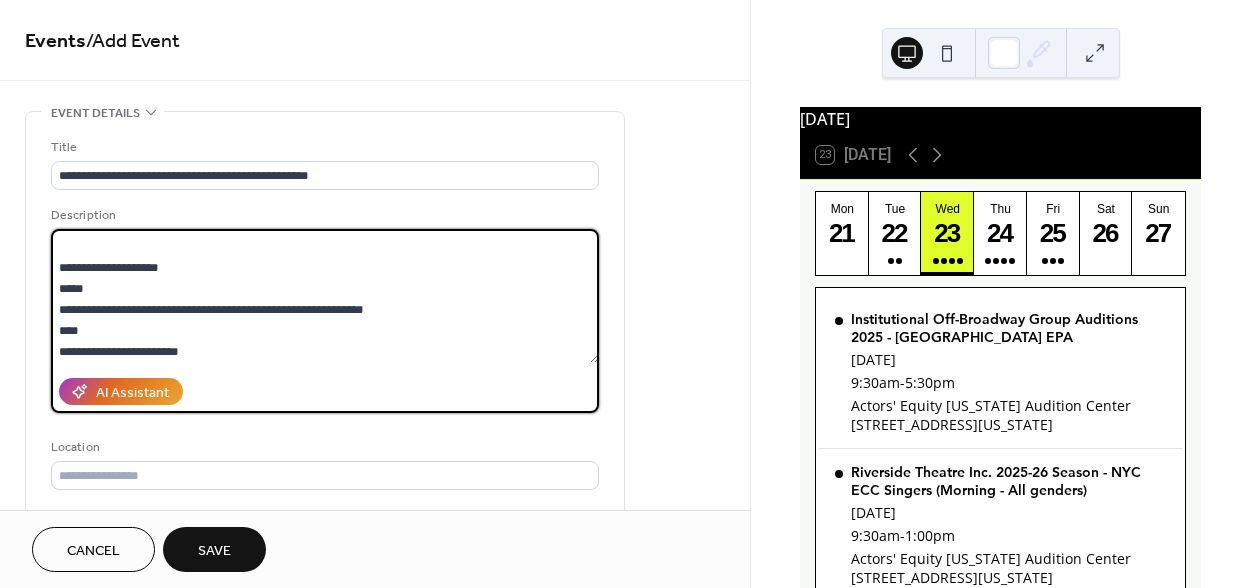 drag, startPoint x: 387, startPoint y: 307, endPoint x: 46, endPoint y: 305, distance: 341.00586 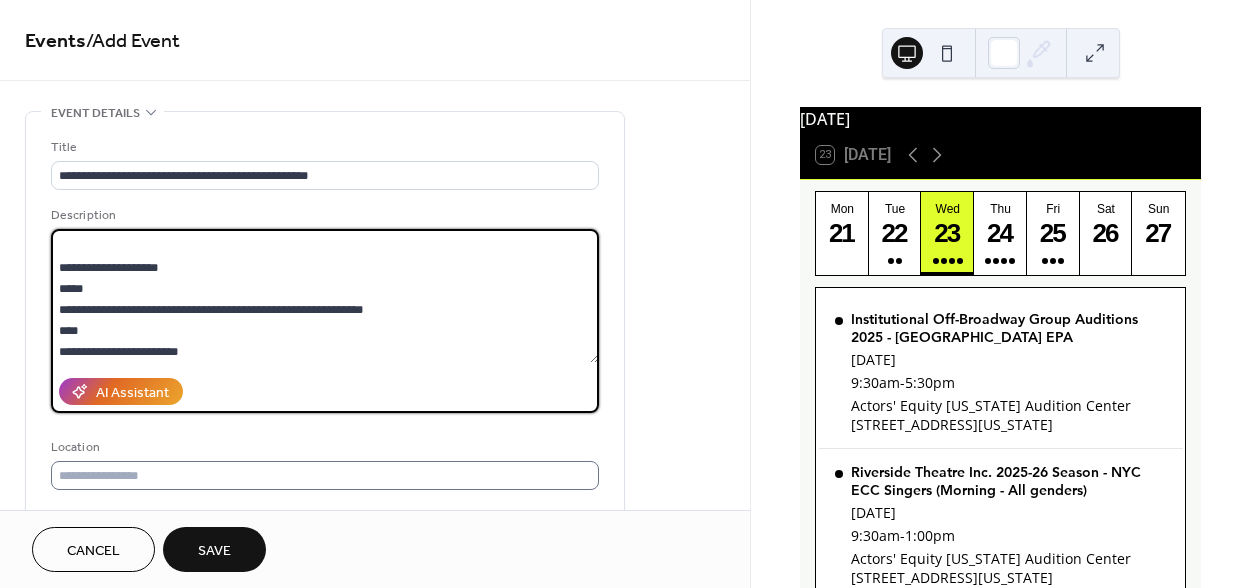 type on "**********" 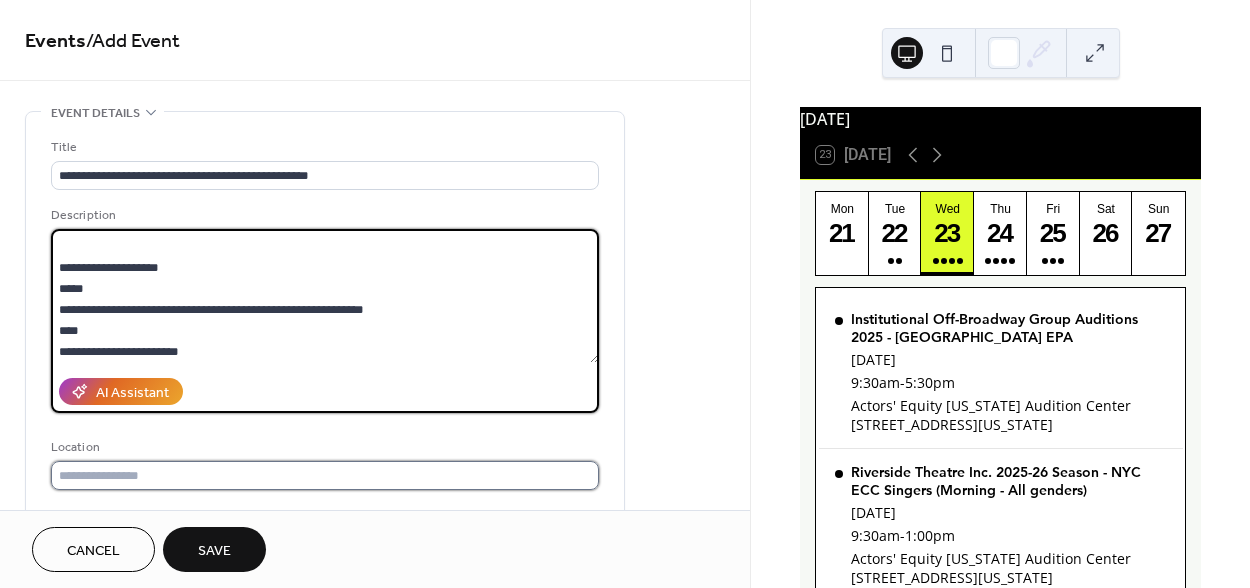 click at bounding box center [325, 475] 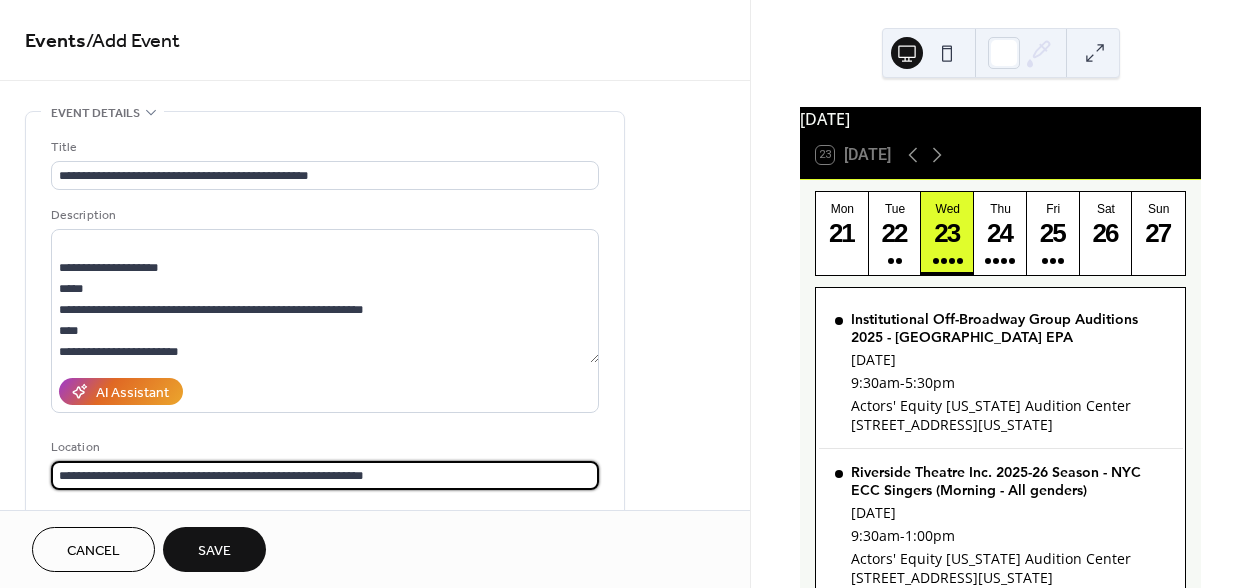 type on "**********" 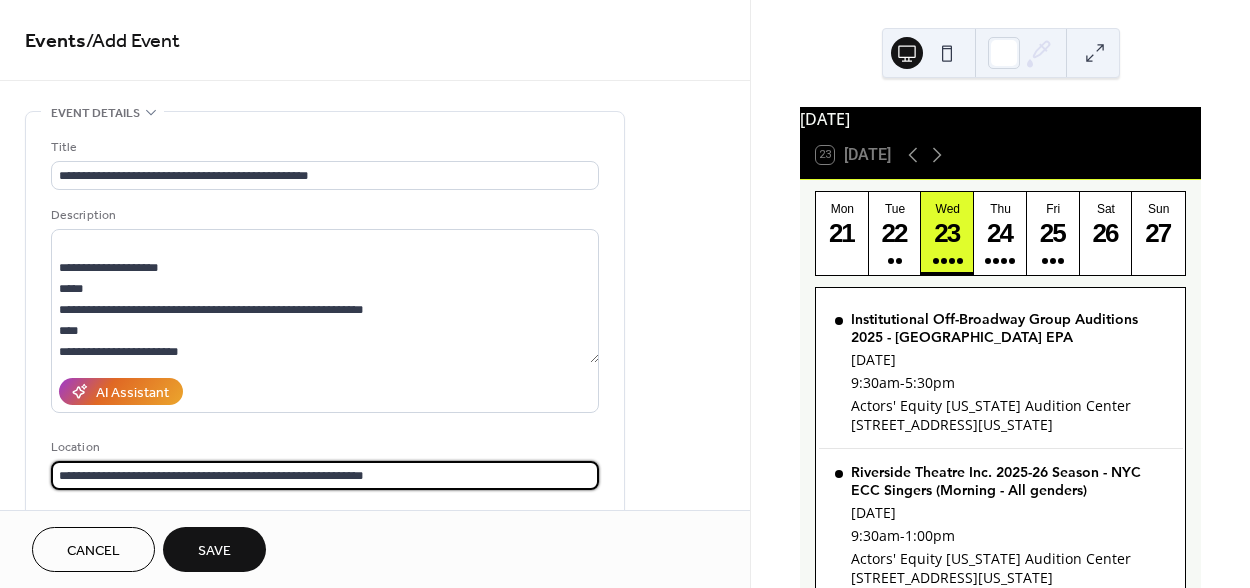 click on "**********" at bounding box center [325, 370] 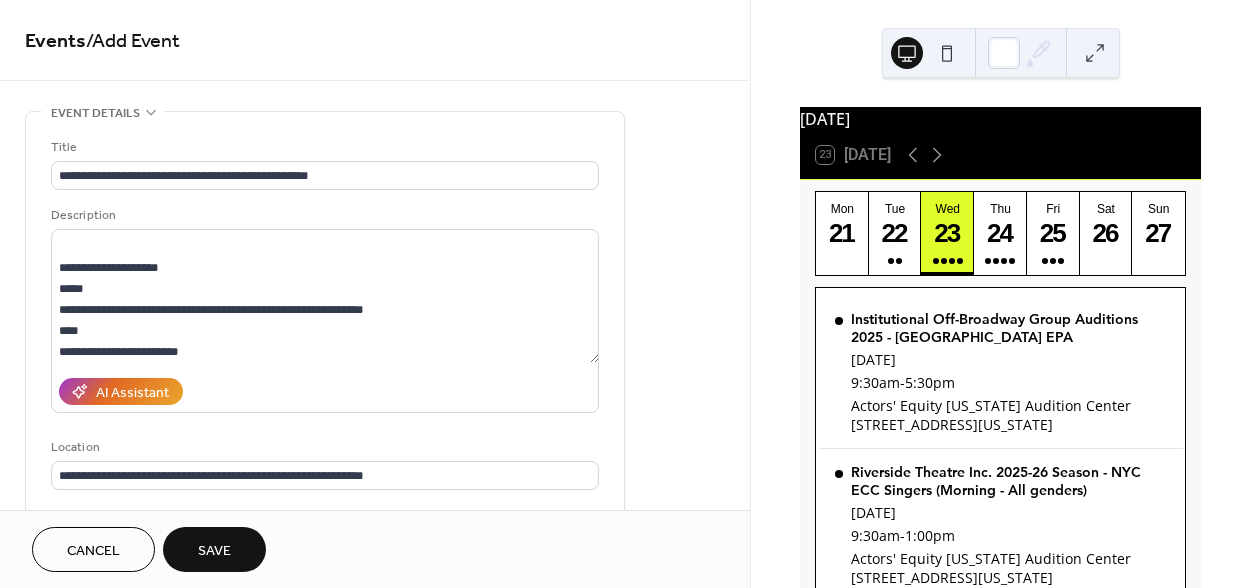 type 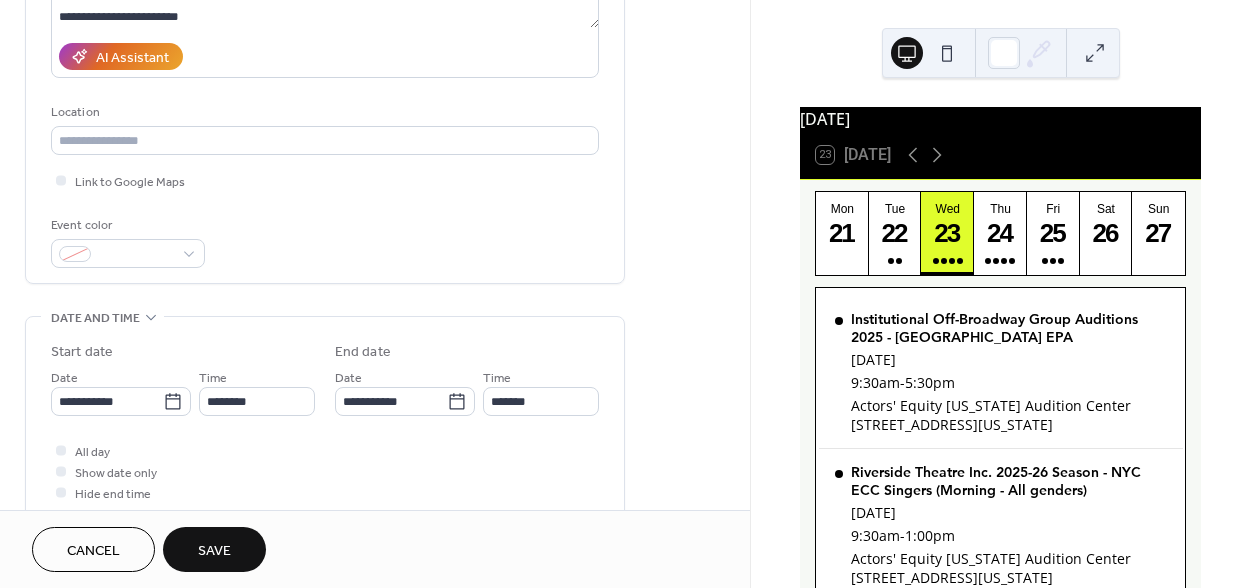 scroll, scrollTop: 344, scrollLeft: 0, axis: vertical 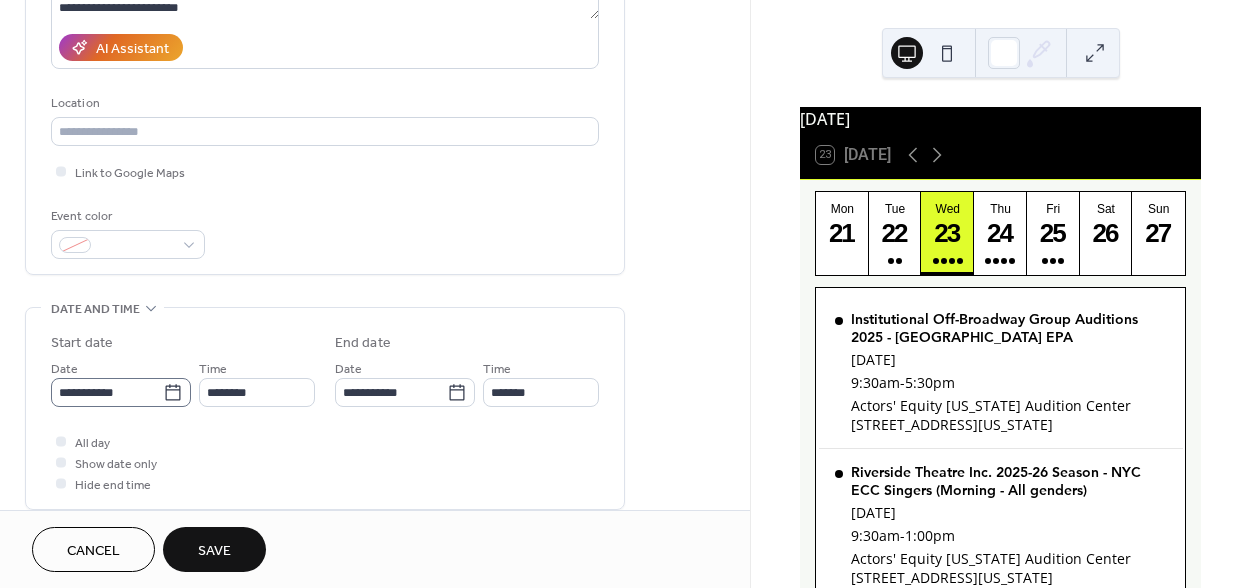 click 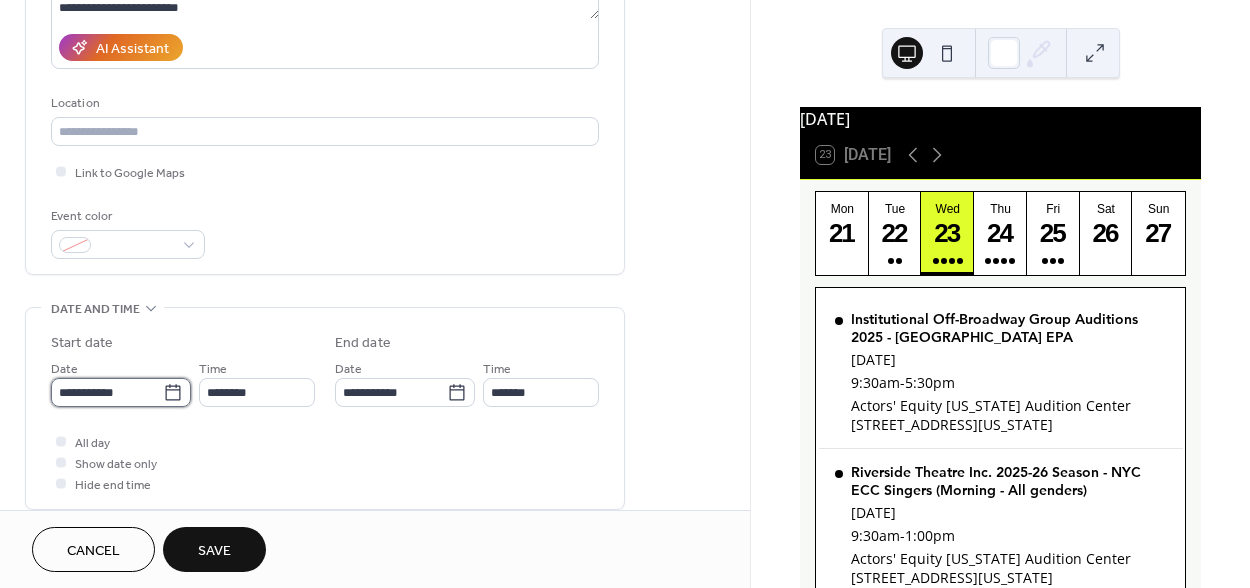 click on "**********" at bounding box center (107, 392) 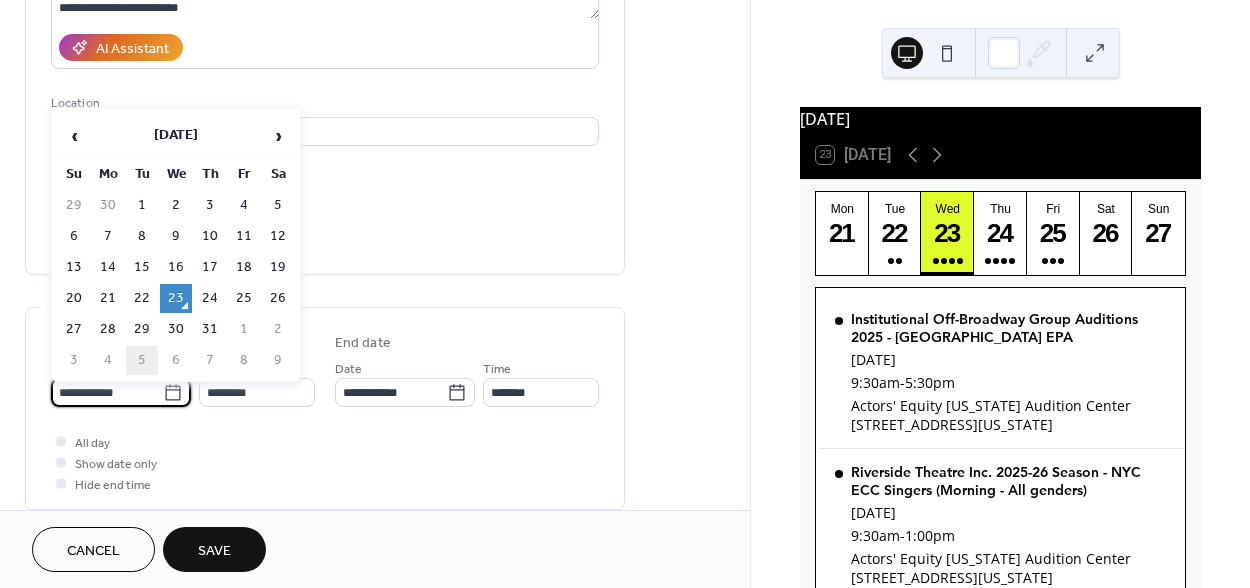 click on "5" at bounding box center [142, 360] 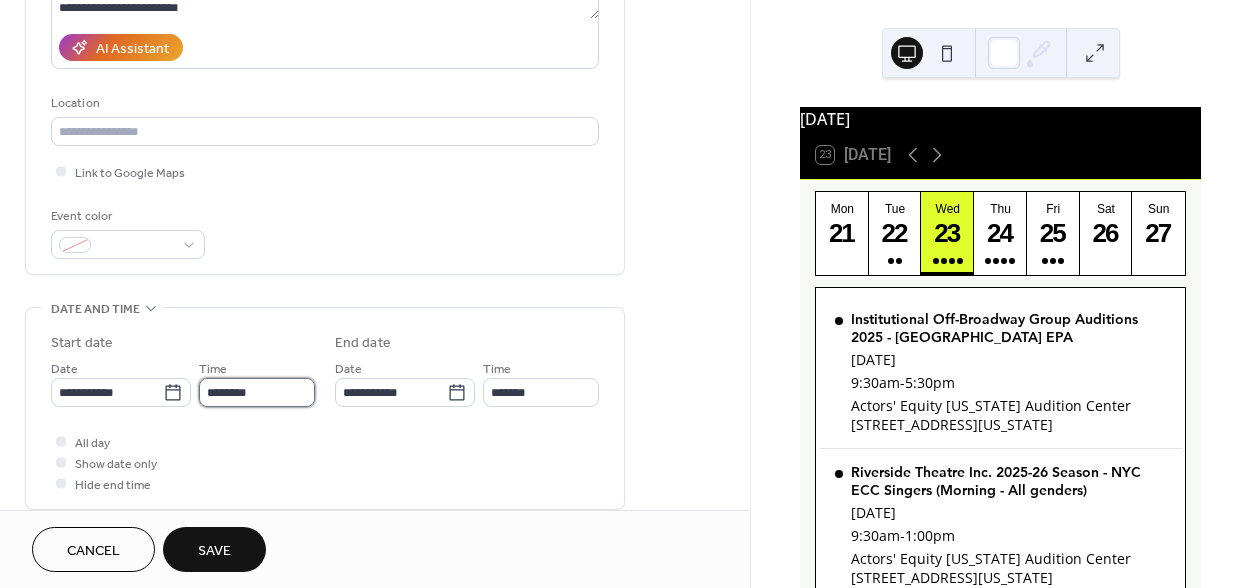 click on "********" at bounding box center (257, 392) 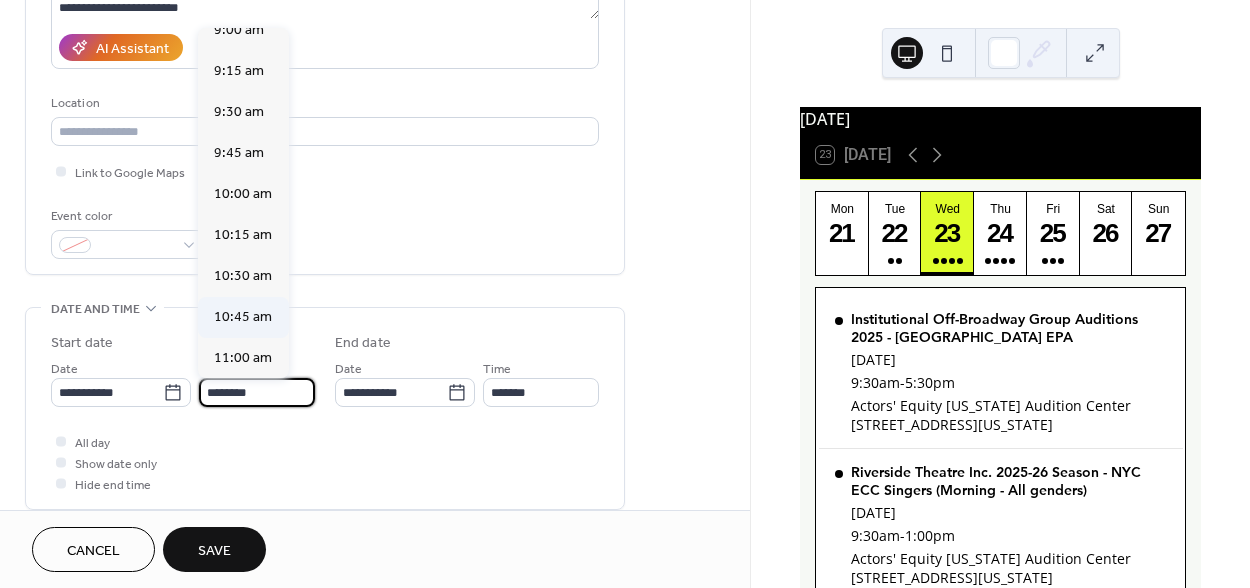 scroll, scrollTop: 1477, scrollLeft: 0, axis: vertical 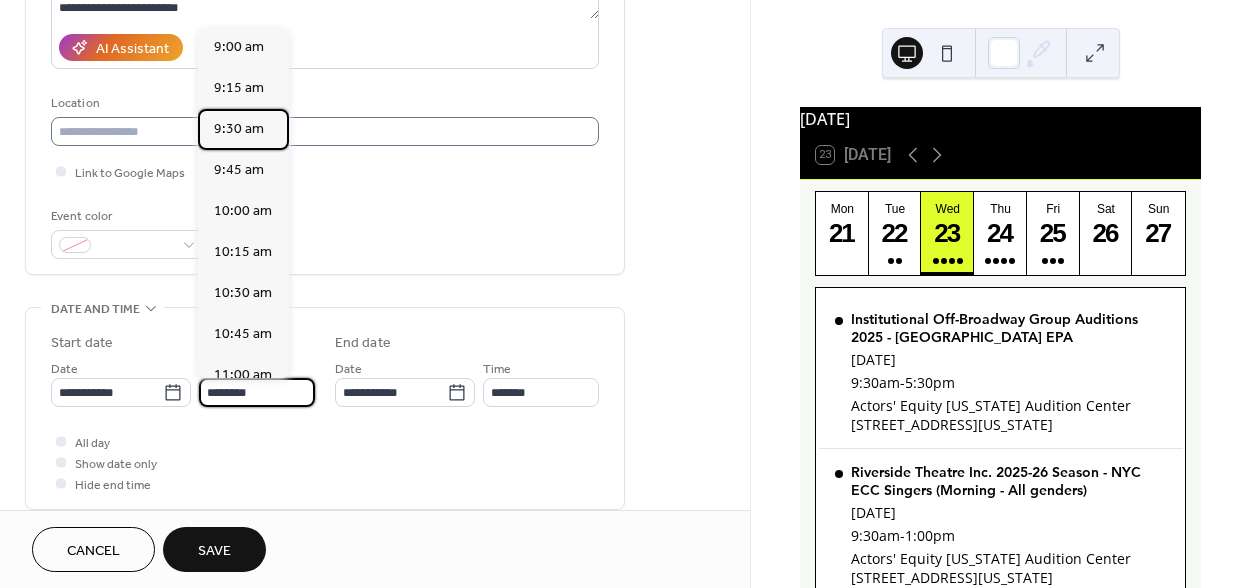 click on "9:30 am" at bounding box center [243, 129] 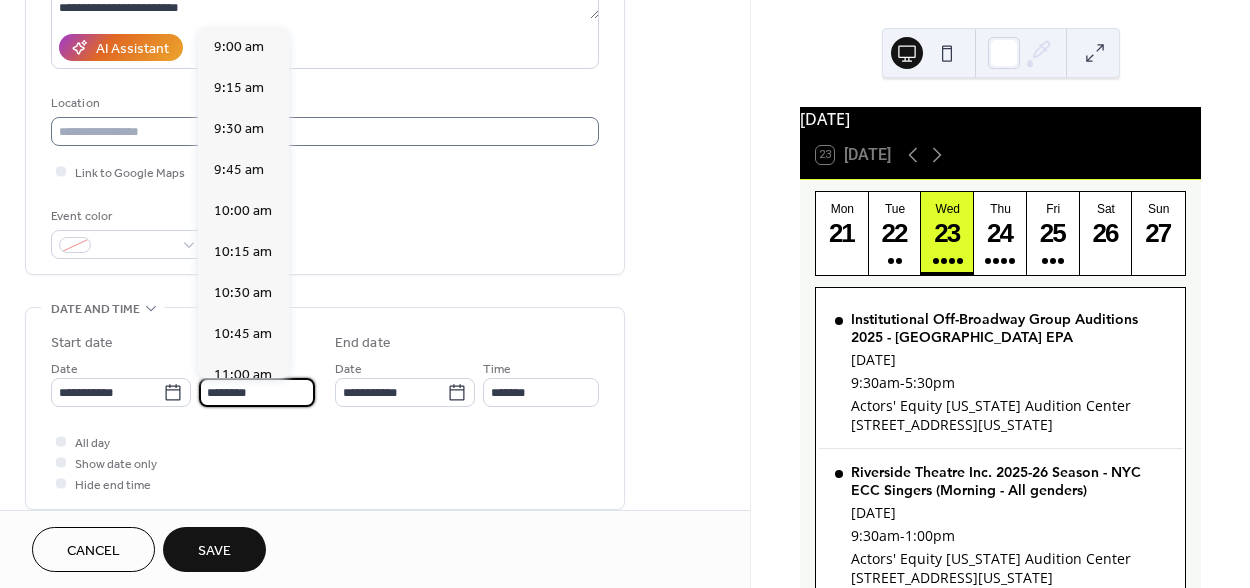 type on "*******" 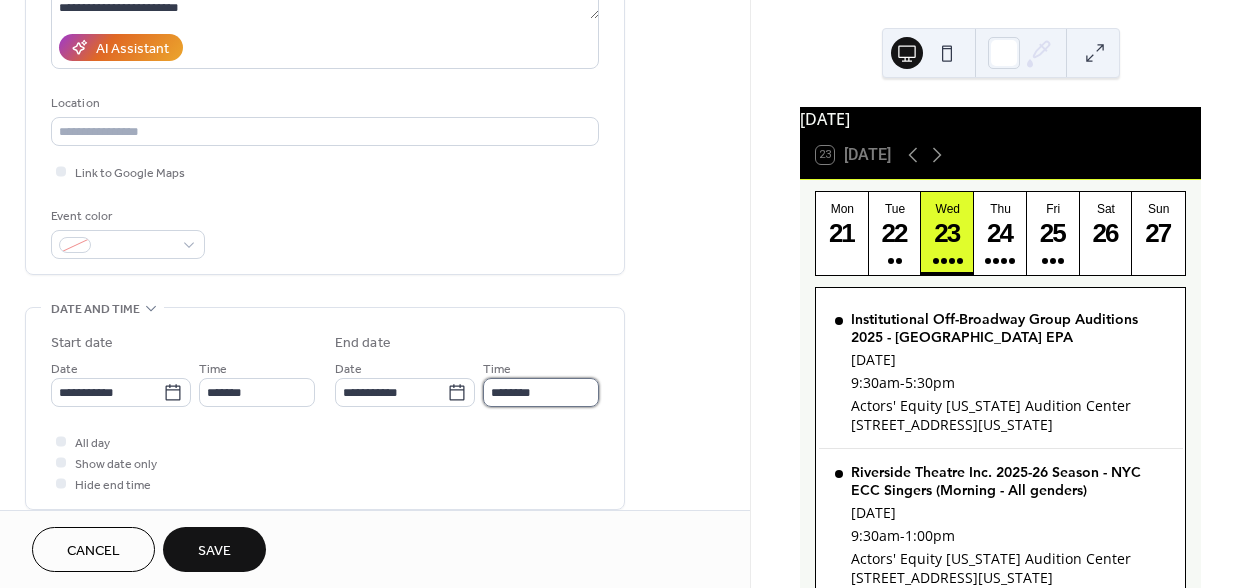 click on "********" at bounding box center (541, 392) 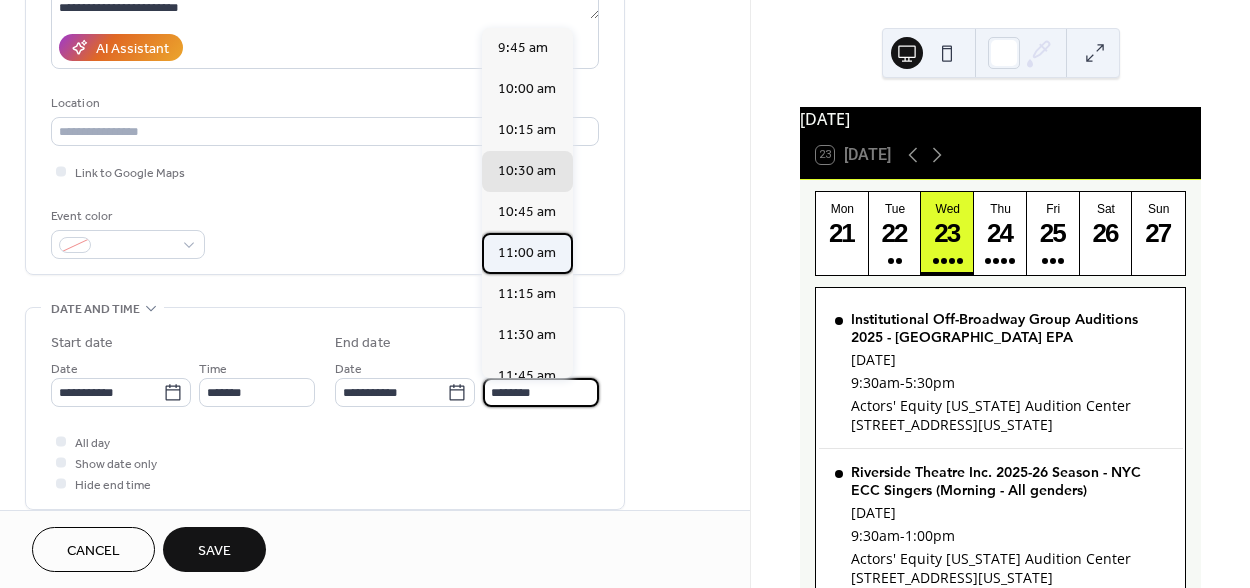 click on "11:00 am" at bounding box center [527, 253] 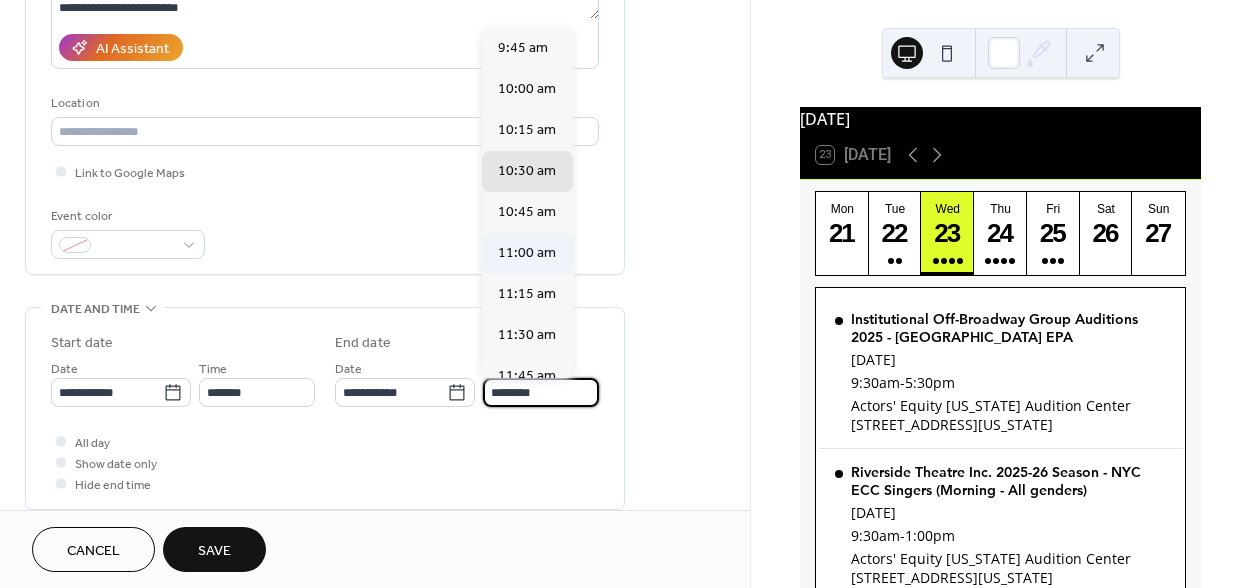 type on "********" 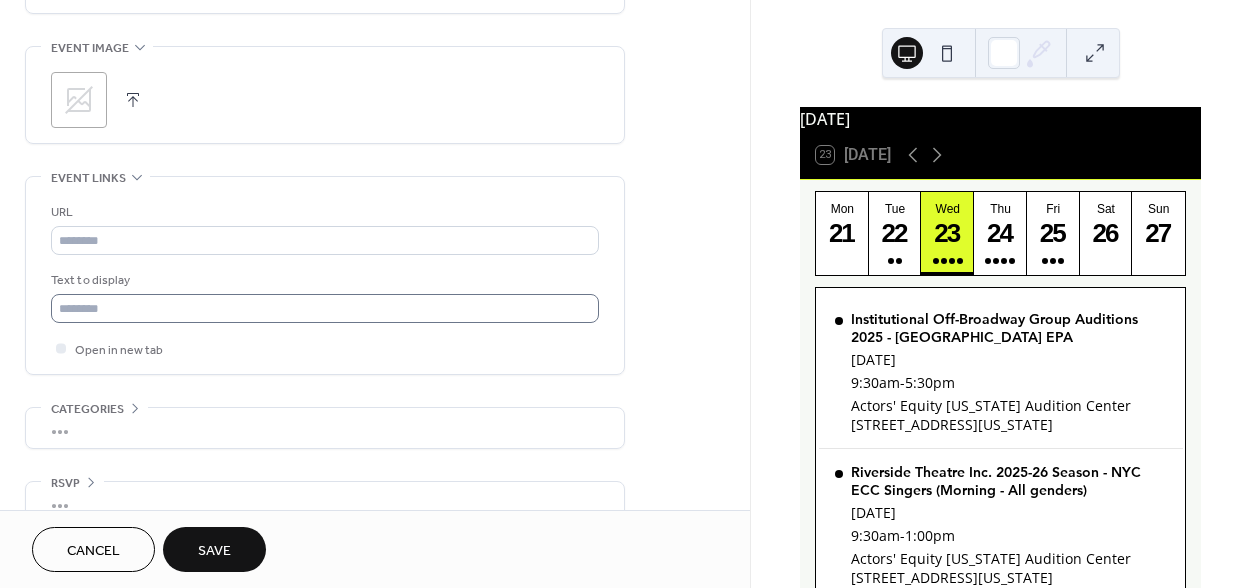 scroll, scrollTop: 976, scrollLeft: 0, axis: vertical 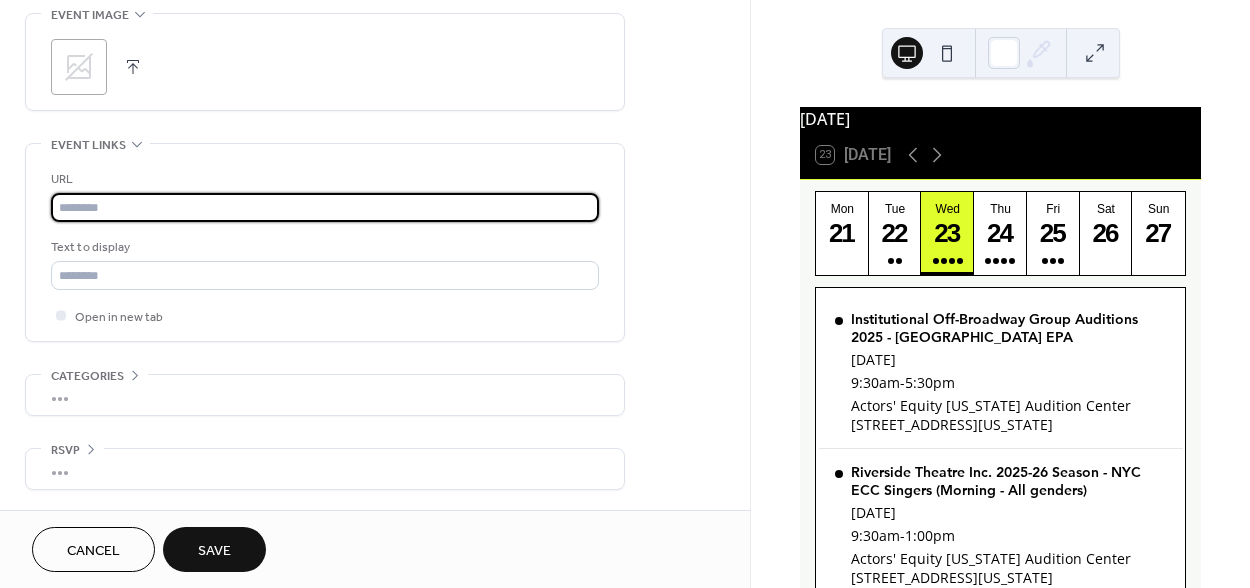click at bounding box center [325, 207] 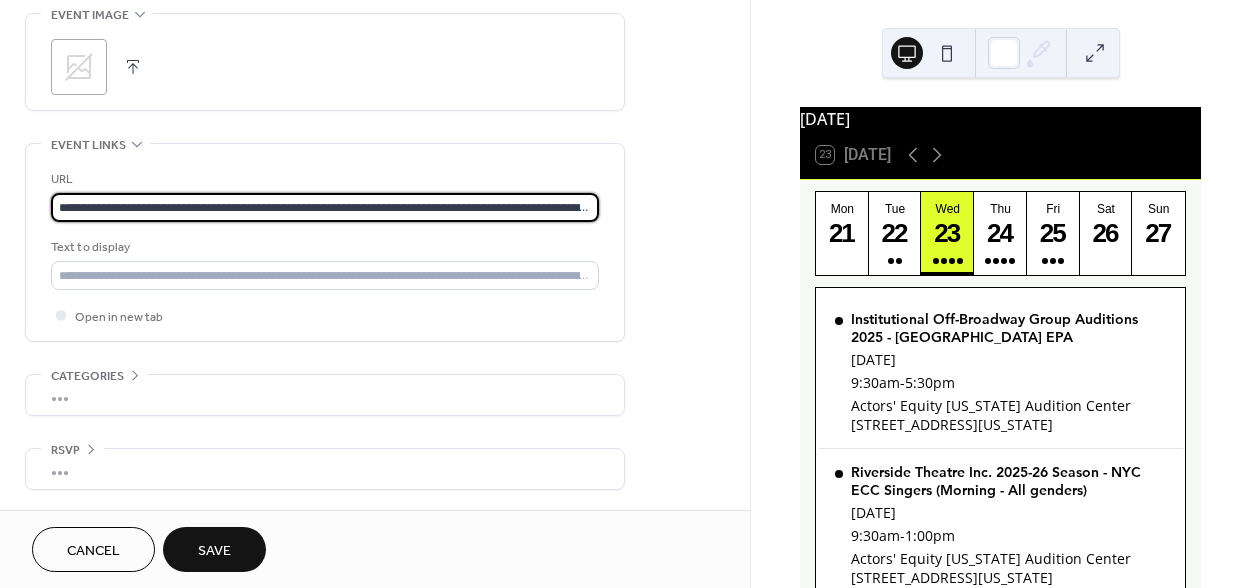 scroll, scrollTop: 0, scrollLeft: 154, axis: horizontal 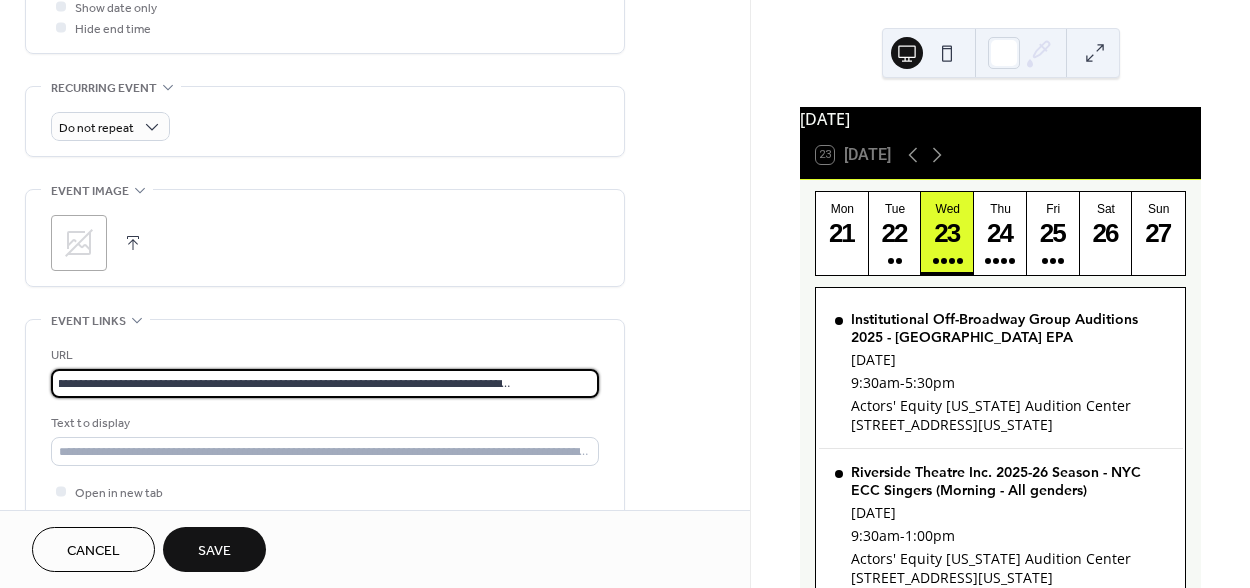 type on "**********" 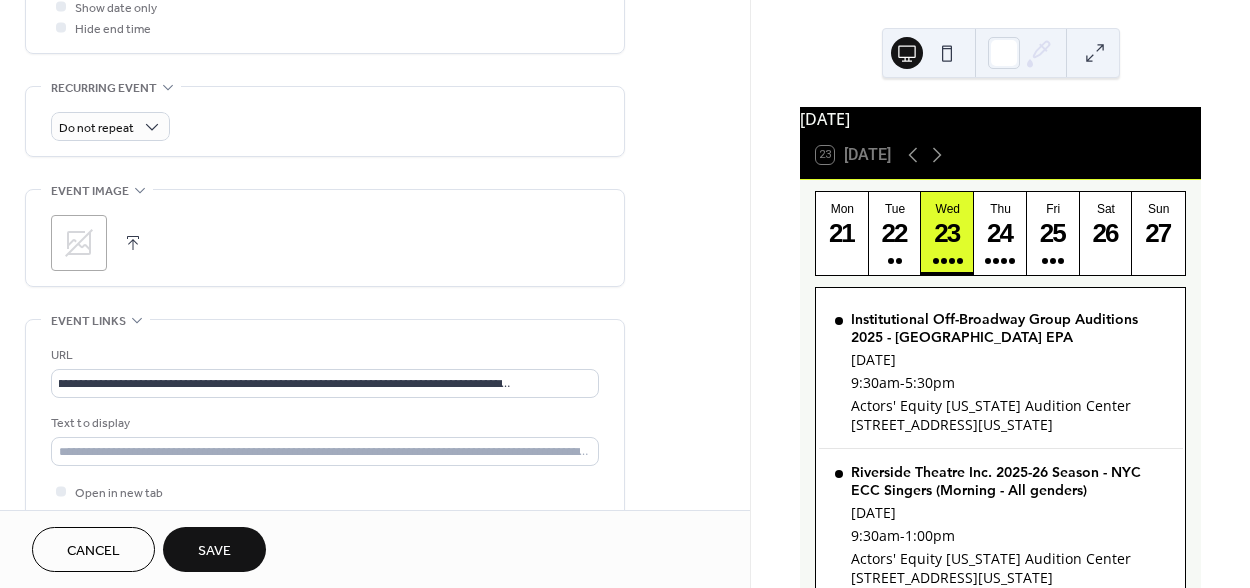 scroll, scrollTop: 0, scrollLeft: 0, axis: both 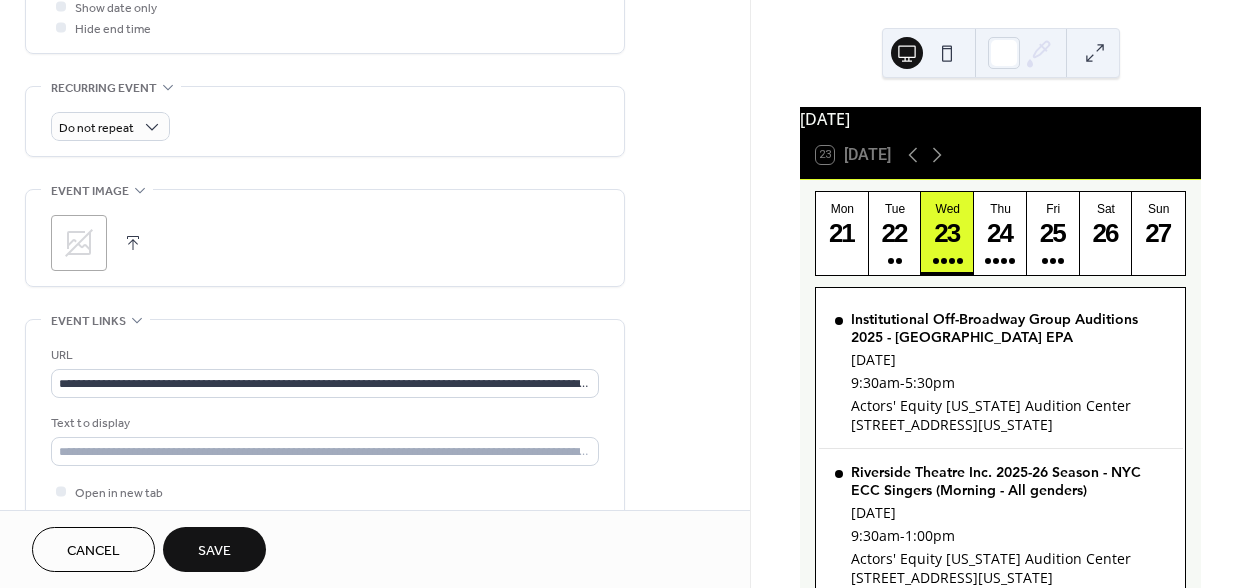 click on "**********" at bounding box center [325, 418] 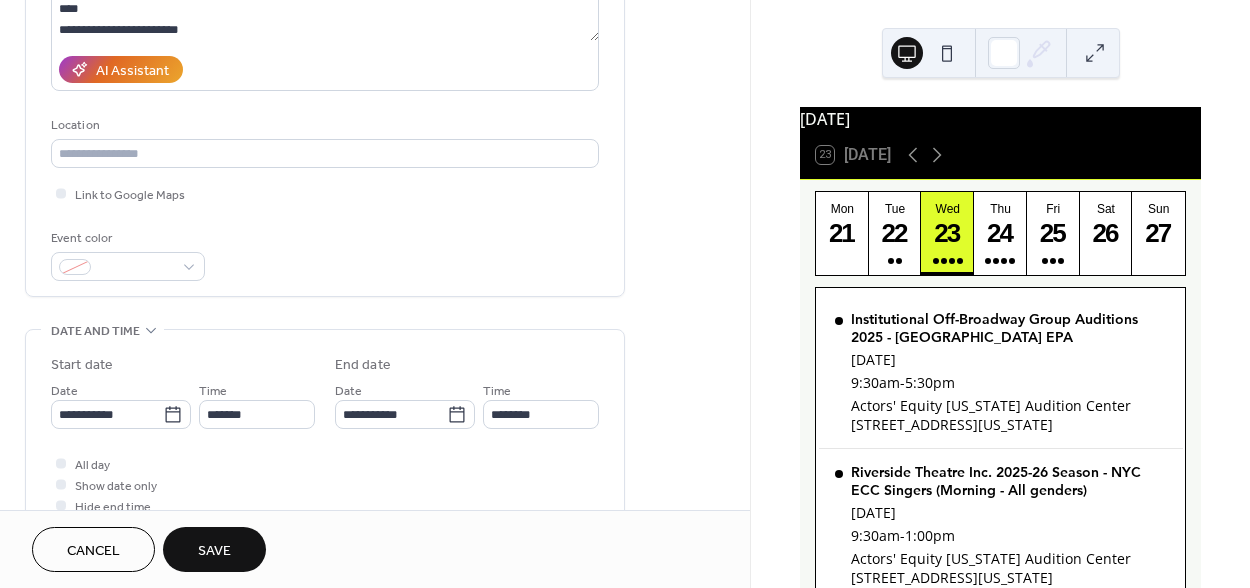 scroll, scrollTop: 197, scrollLeft: 0, axis: vertical 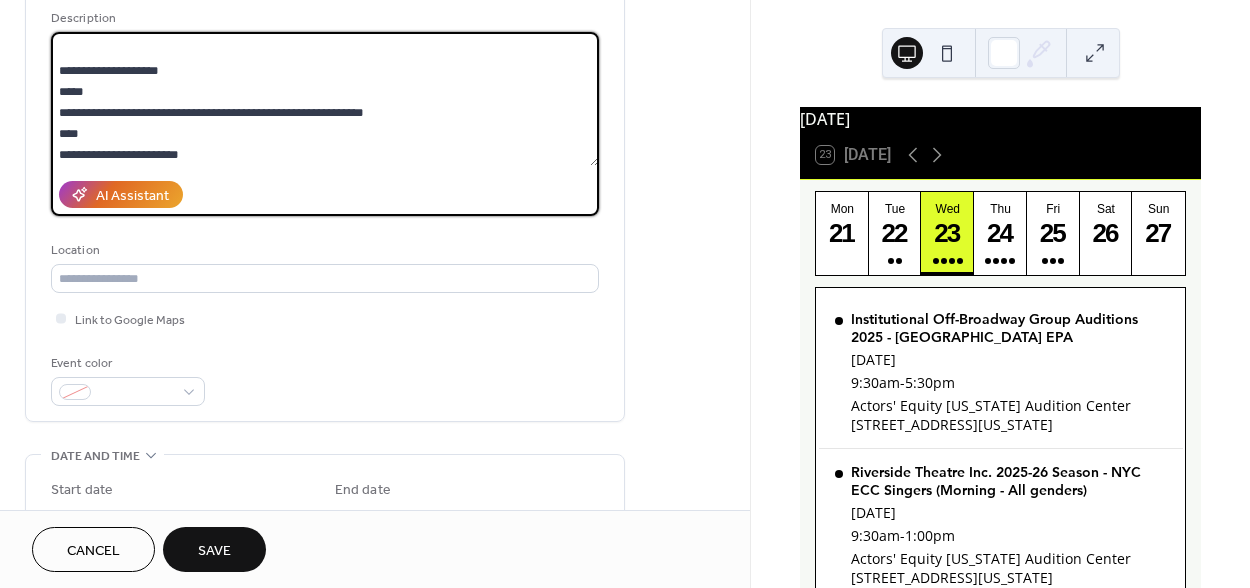 drag, startPoint x: 382, startPoint y: 112, endPoint x: 52, endPoint y: 106, distance: 330.05453 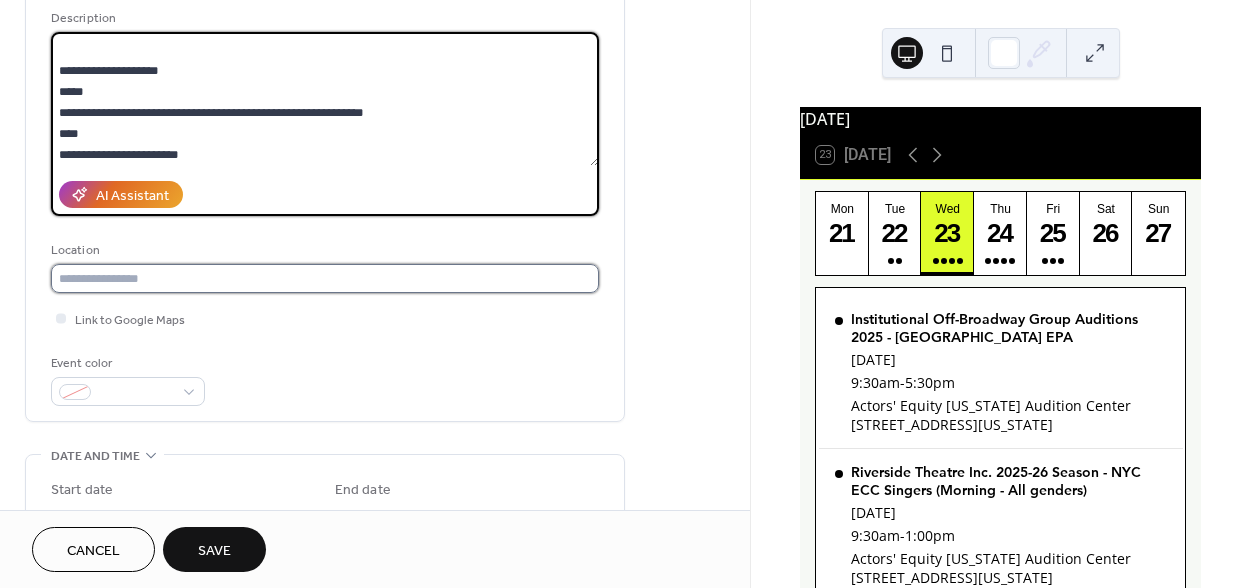 click at bounding box center [325, 278] 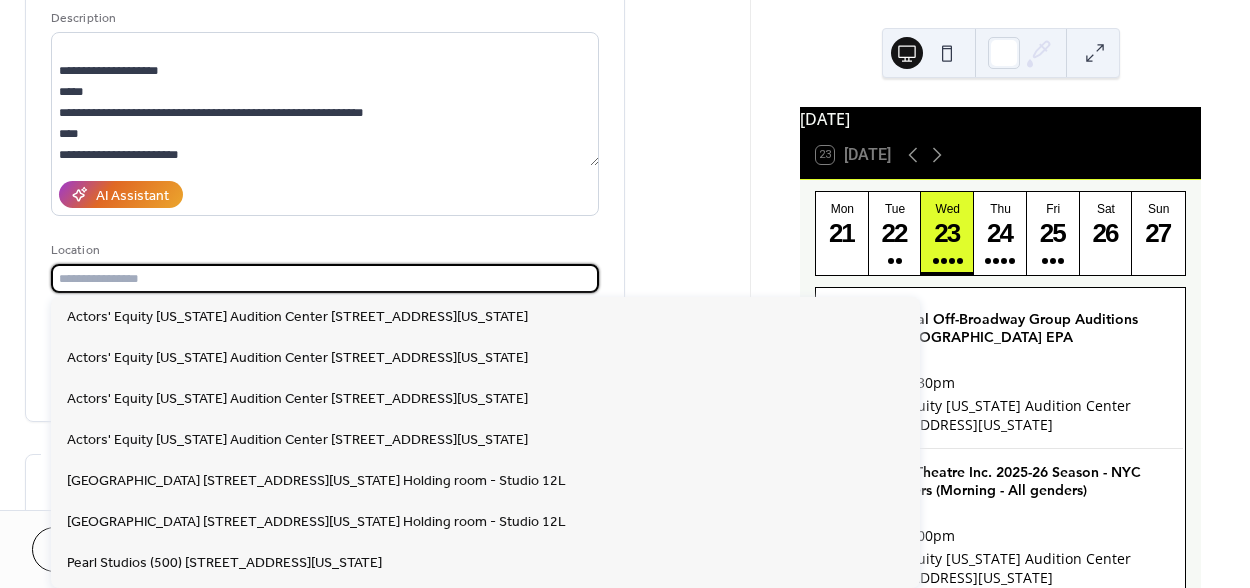 paste on "**********" 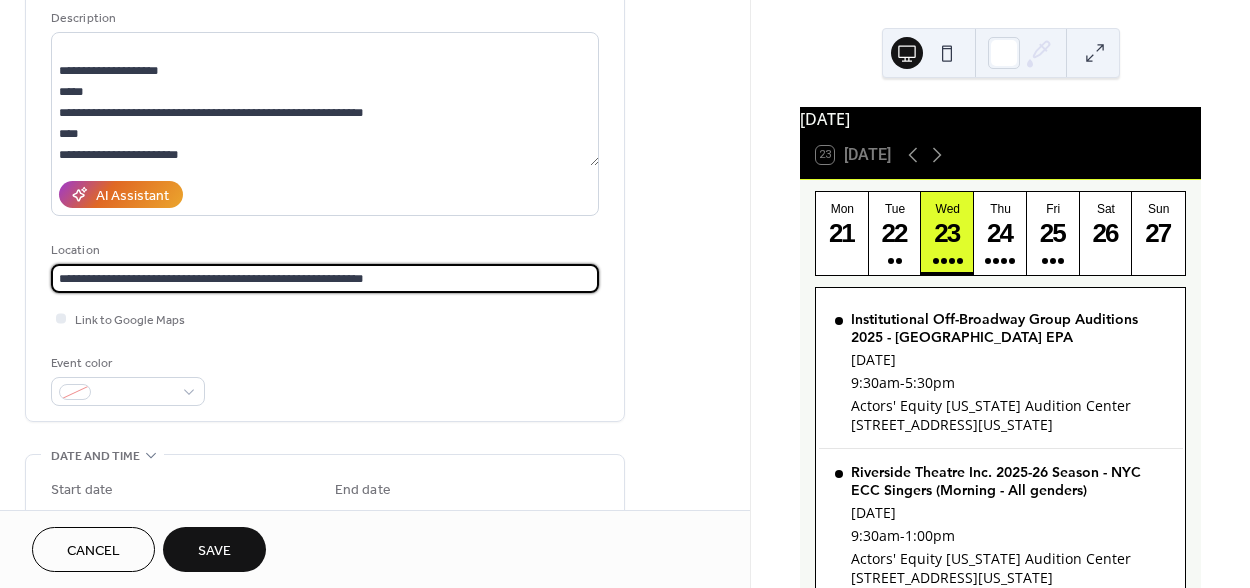 type on "**********" 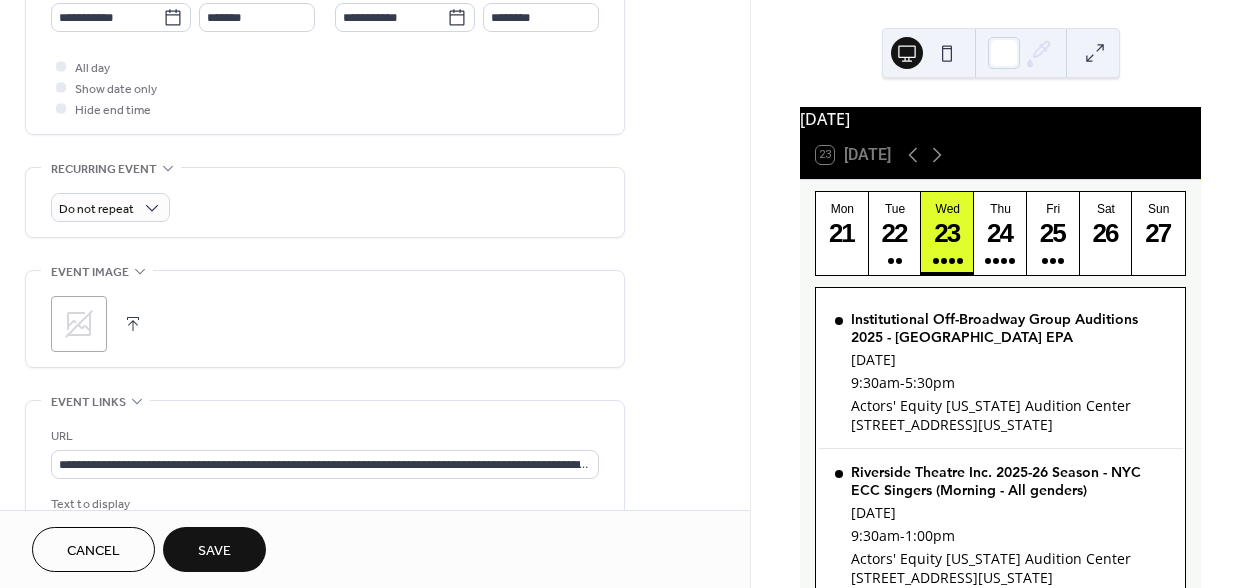 scroll, scrollTop: 976, scrollLeft: 0, axis: vertical 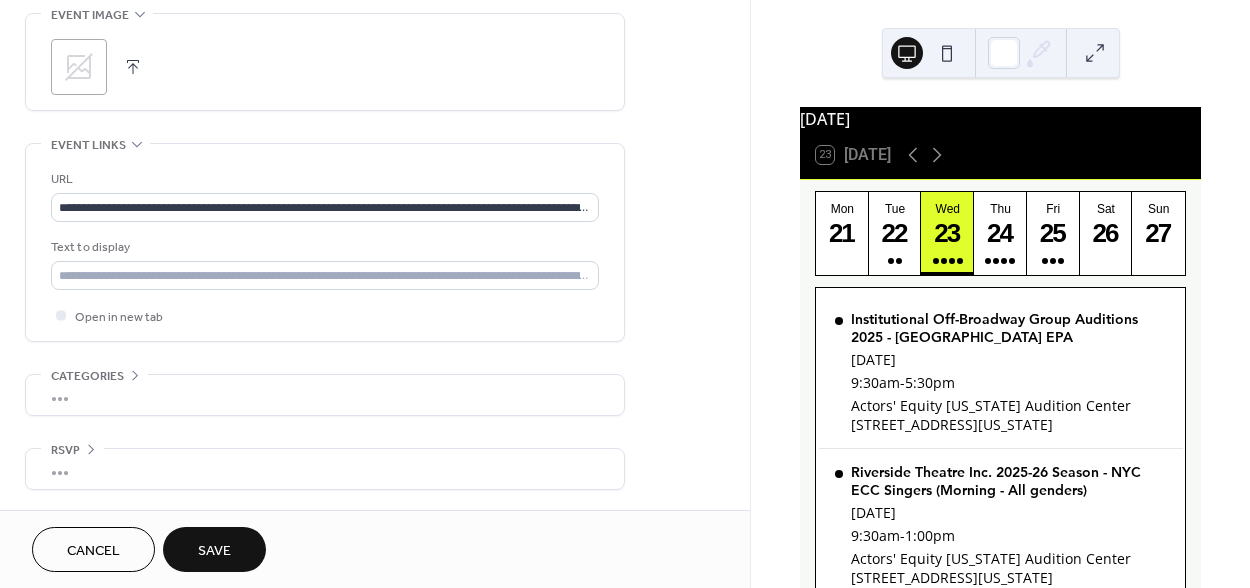 type 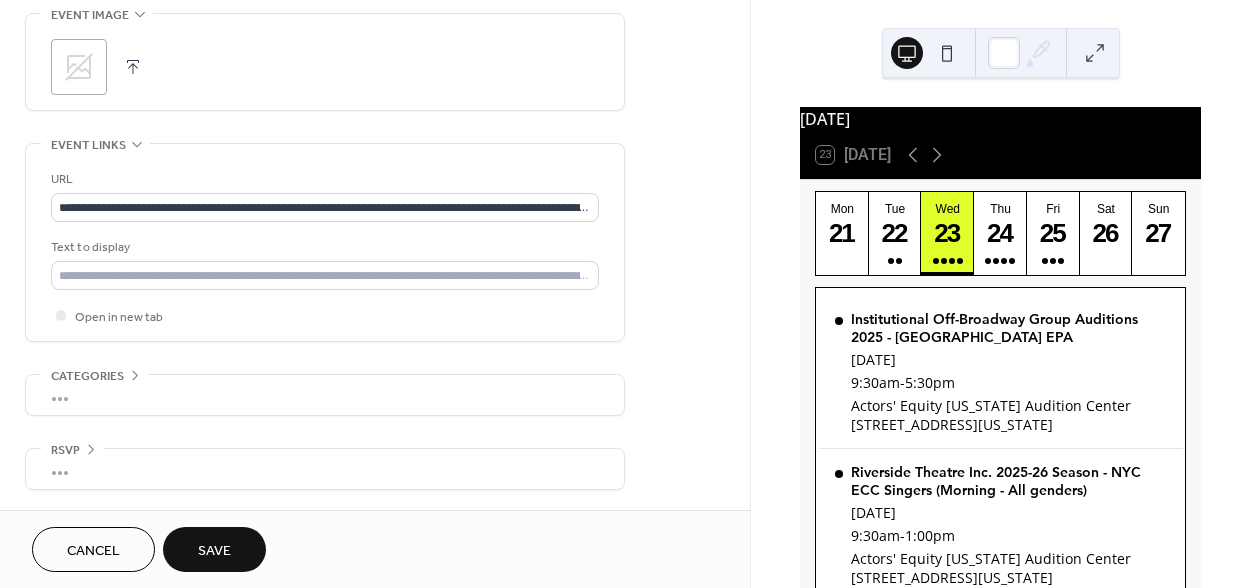 click on "Save" at bounding box center (214, 549) 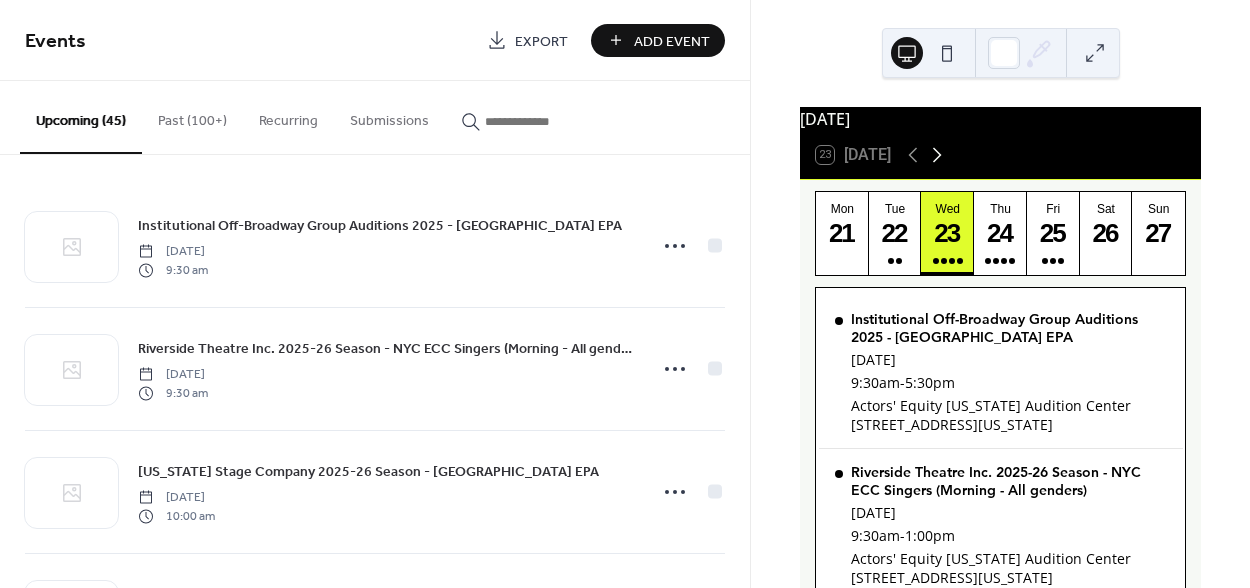 click 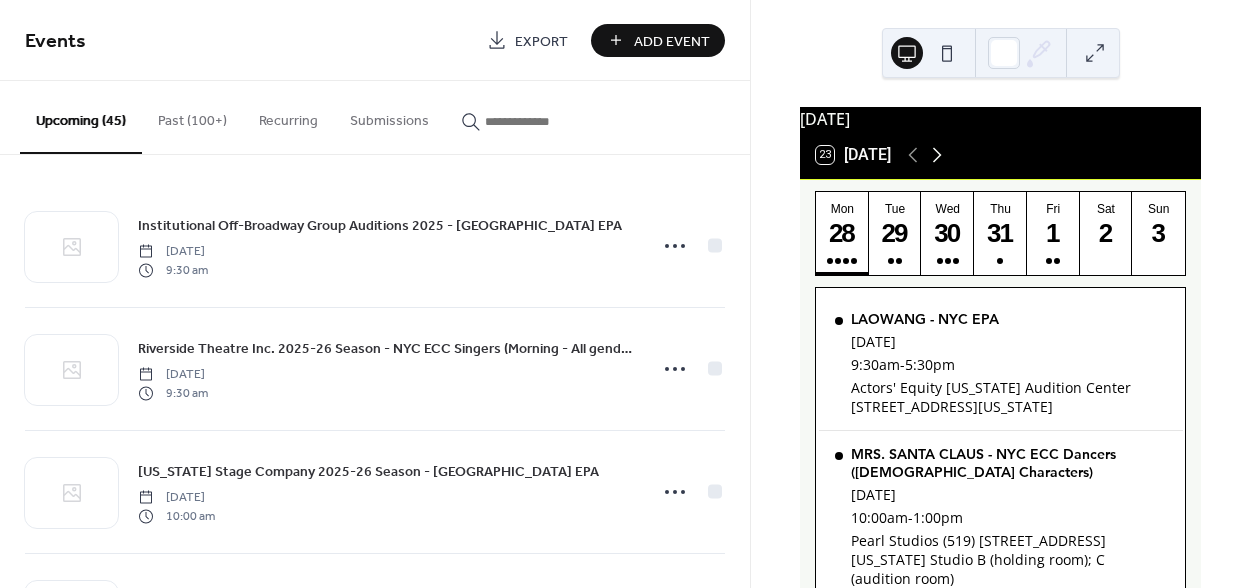 click 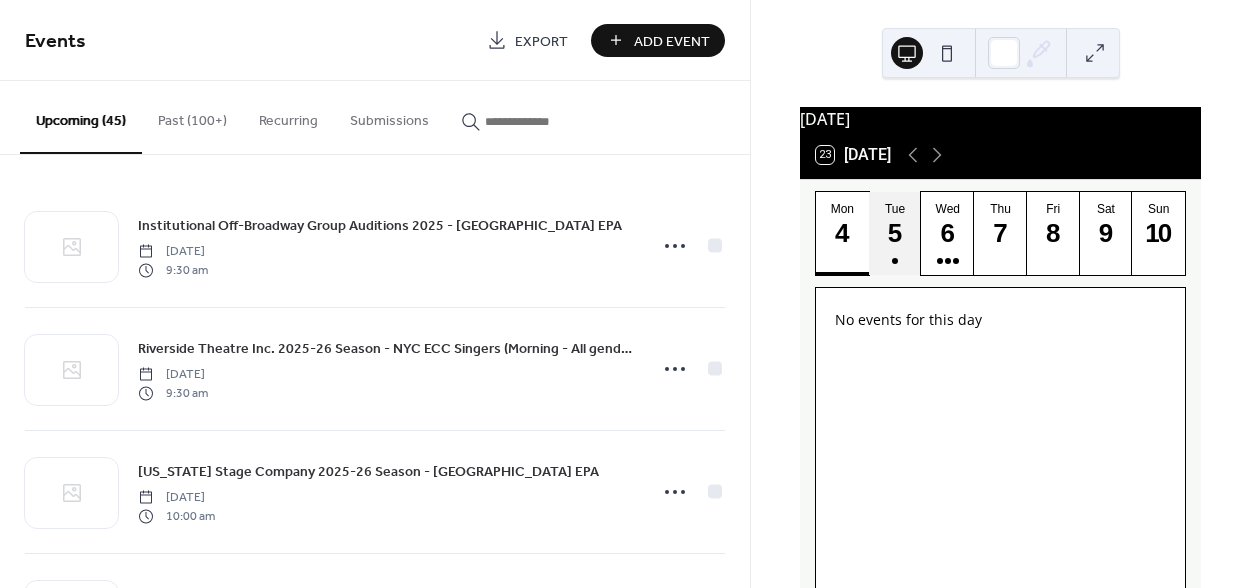 click on "5" at bounding box center [894, 233] 